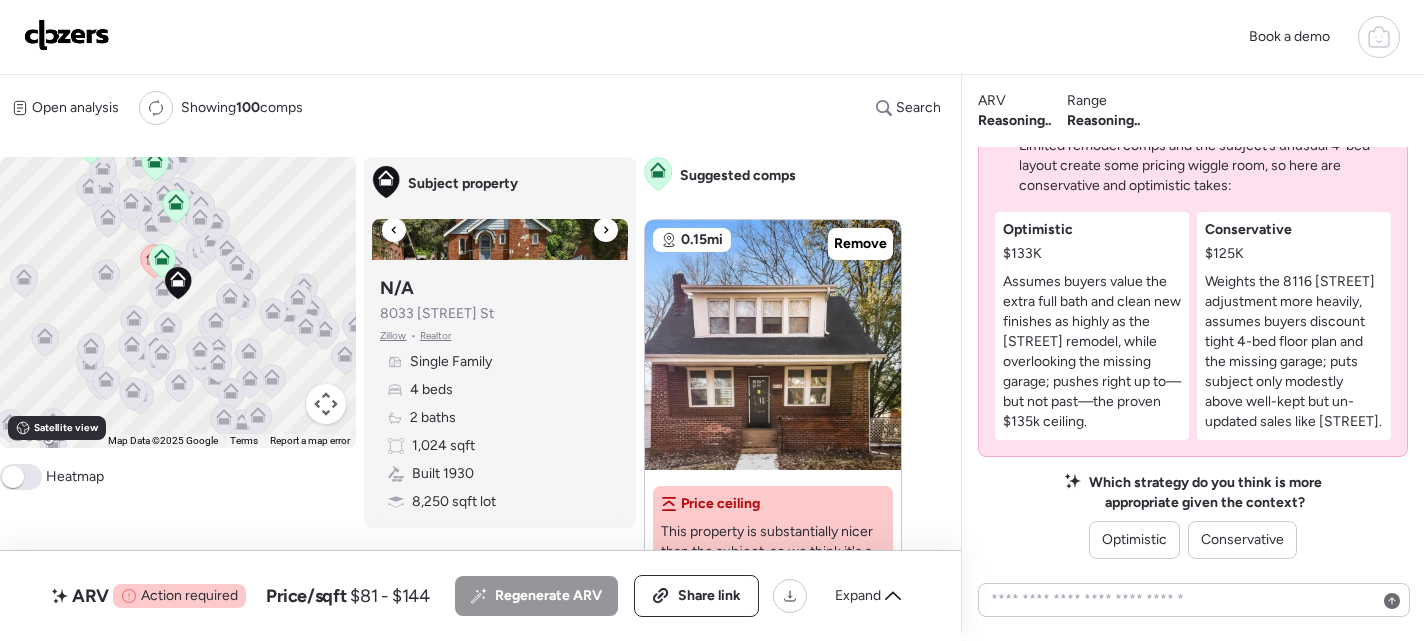 scroll, scrollTop: 0, scrollLeft: 0, axis: both 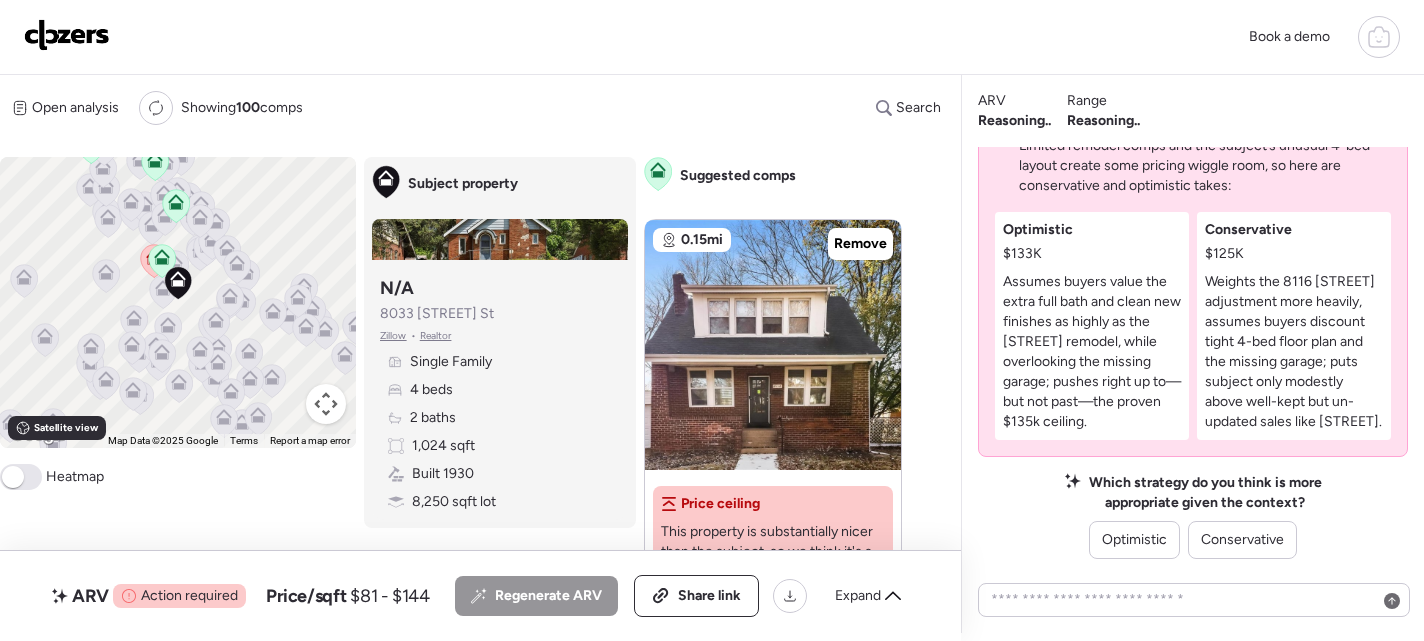 click at bounding box center [67, 35] 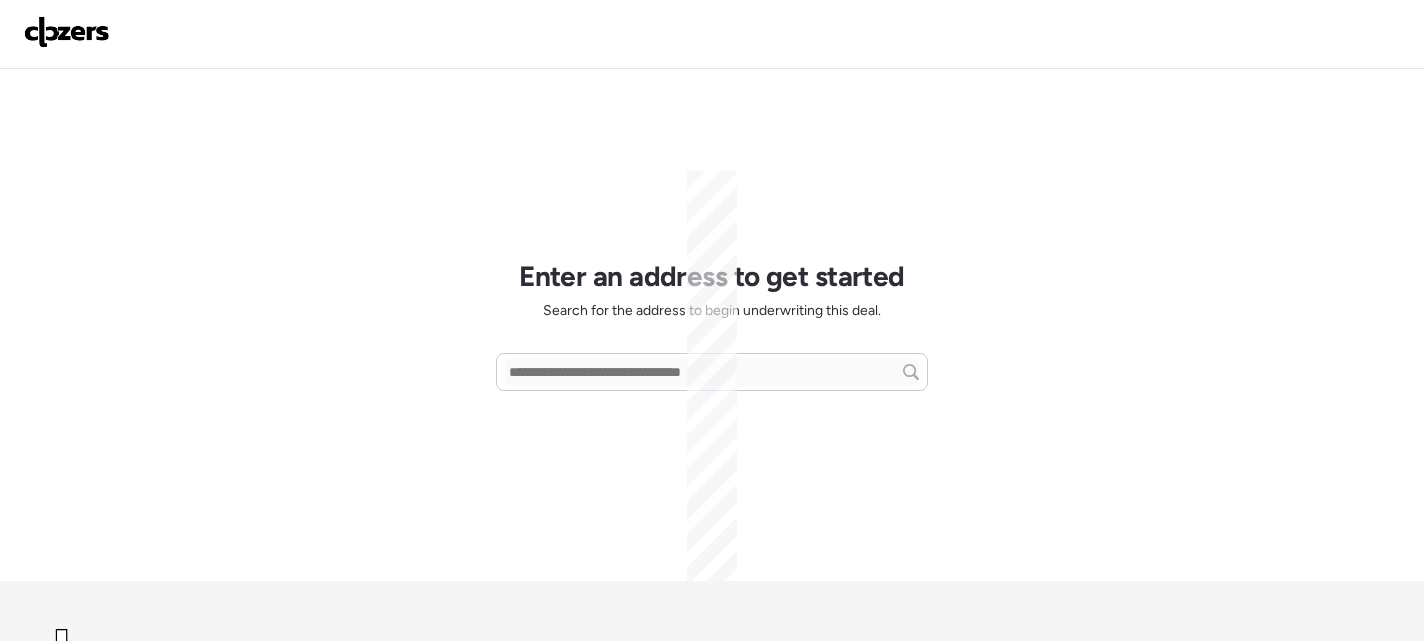 scroll, scrollTop: 0, scrollLeft: 0, axis: both 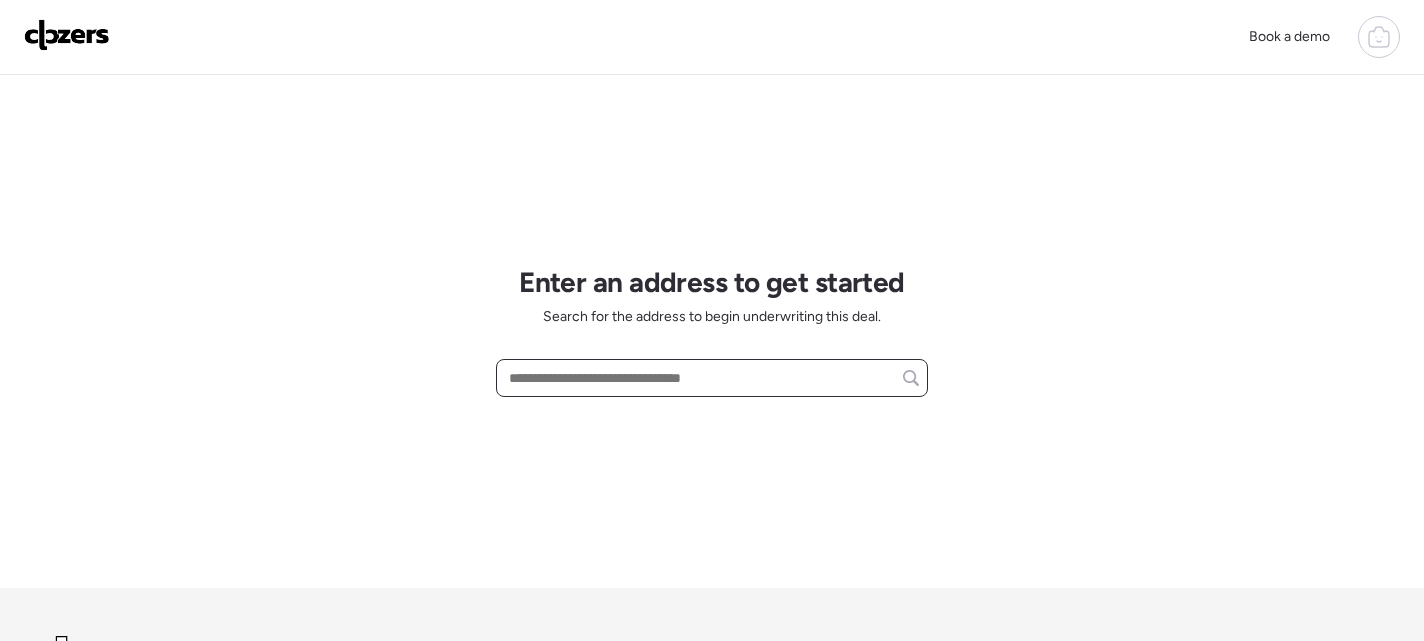 click at bounding box center [712, 378] 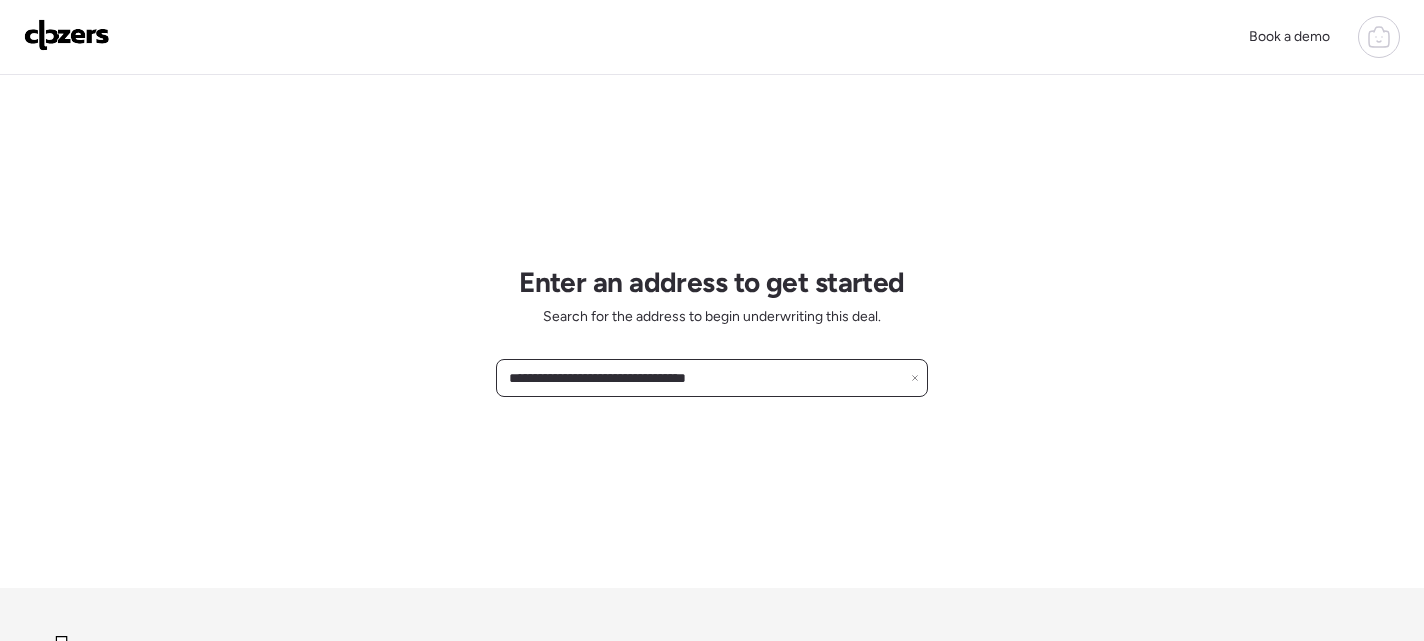 drag, startPoint x: 626, startPoint y: 369, endPoint x: 802, endPoint y: 367, distance: 176.01137 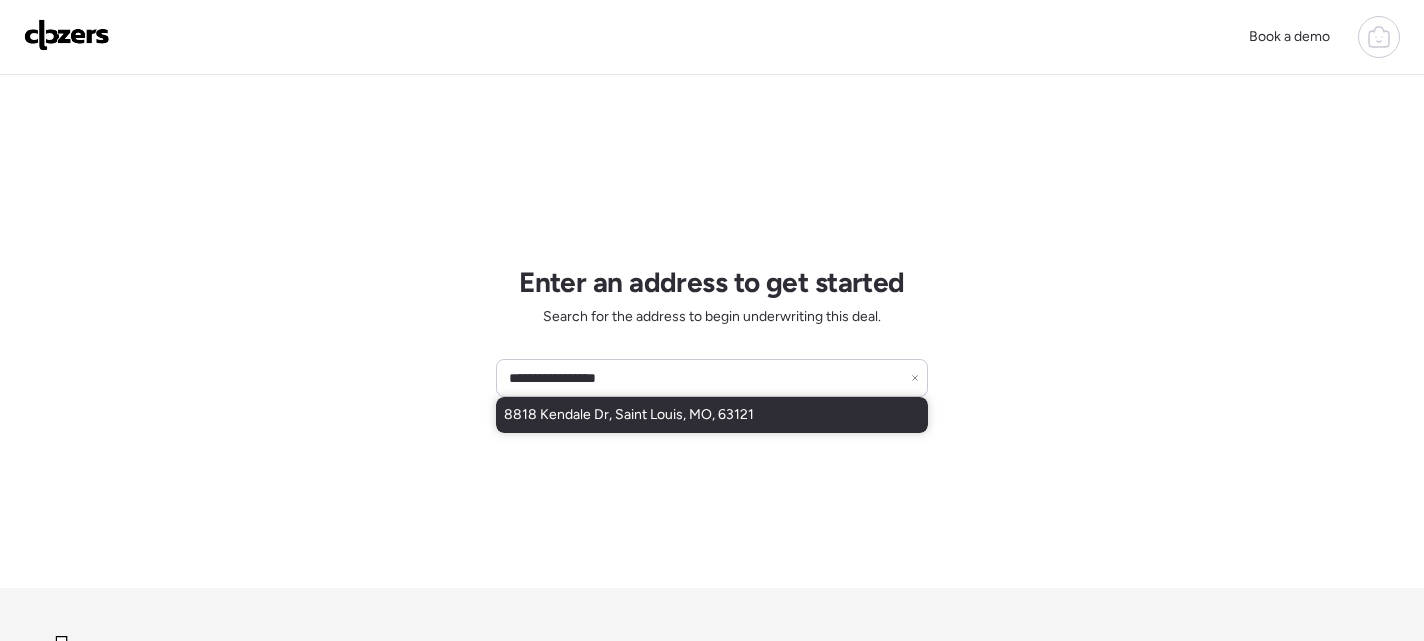 click on "8818 Kendale Dr, Saint Louis, MO, 63121" at bounding box center [629, 415] 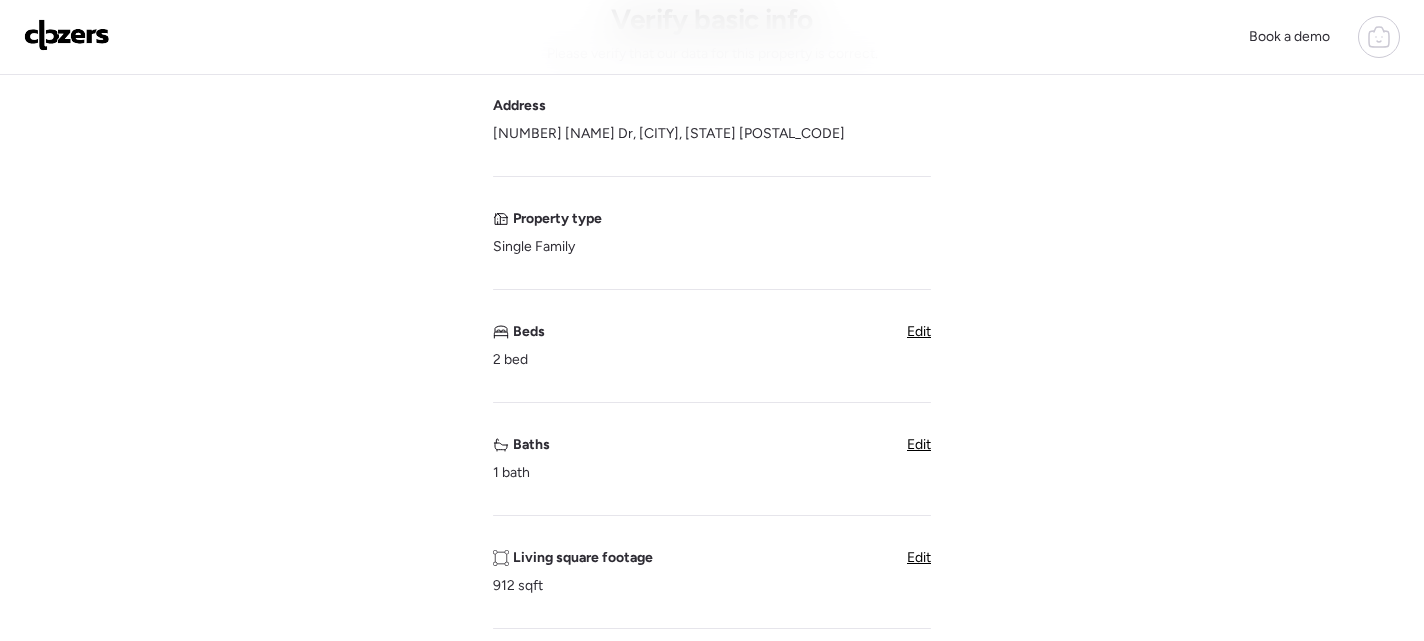 scroll, scrollTop: 159, scrollLeft: 0, axis: vertical 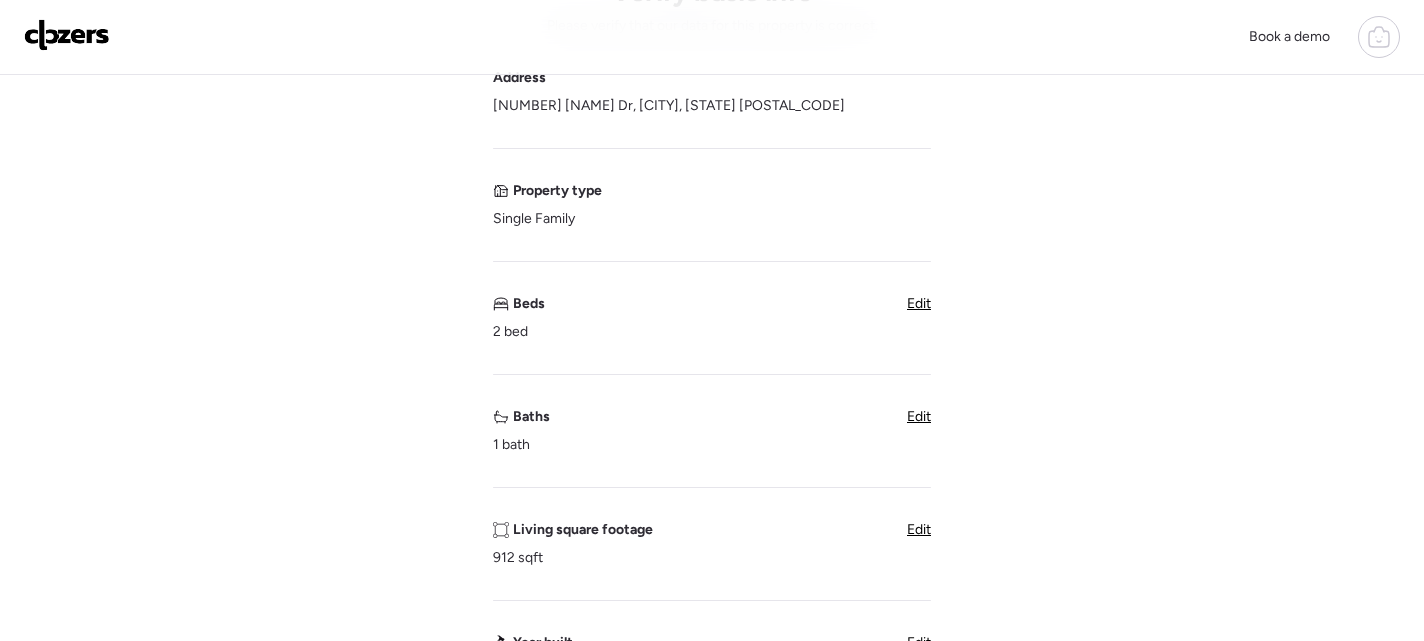 click on "Edit" at bounding box center (919, 303) 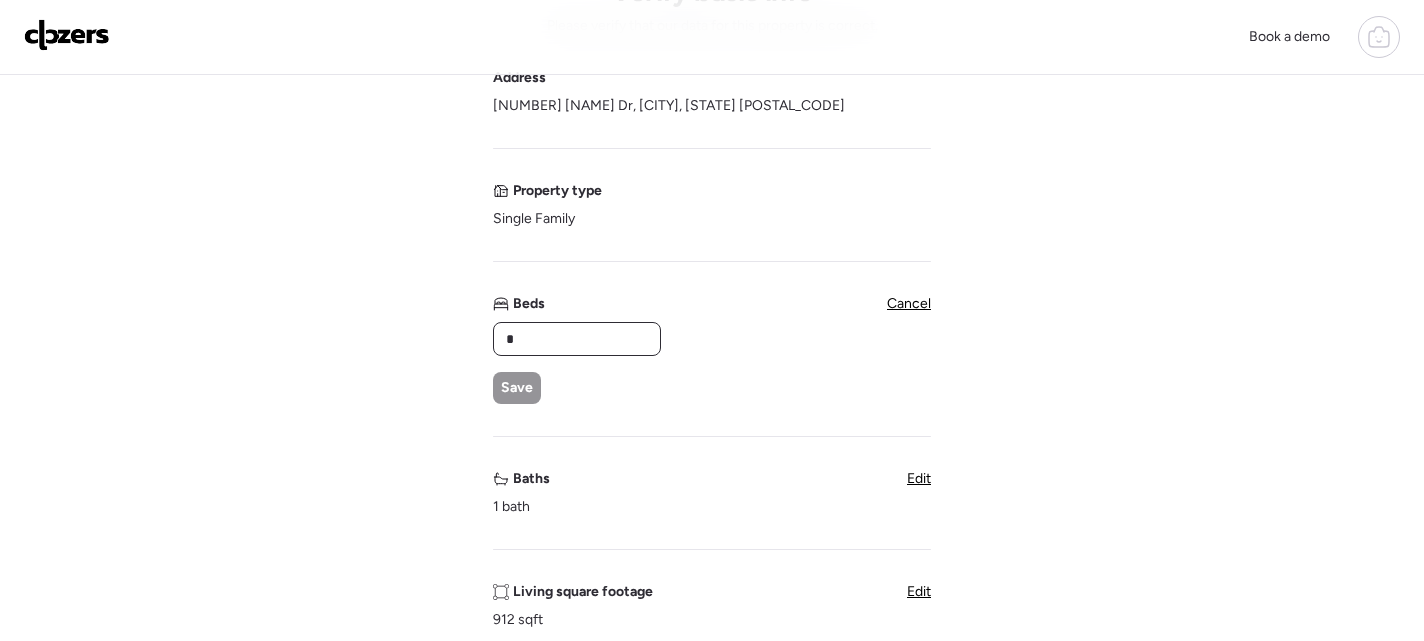 click on "*" at bounding box center (577, 339) 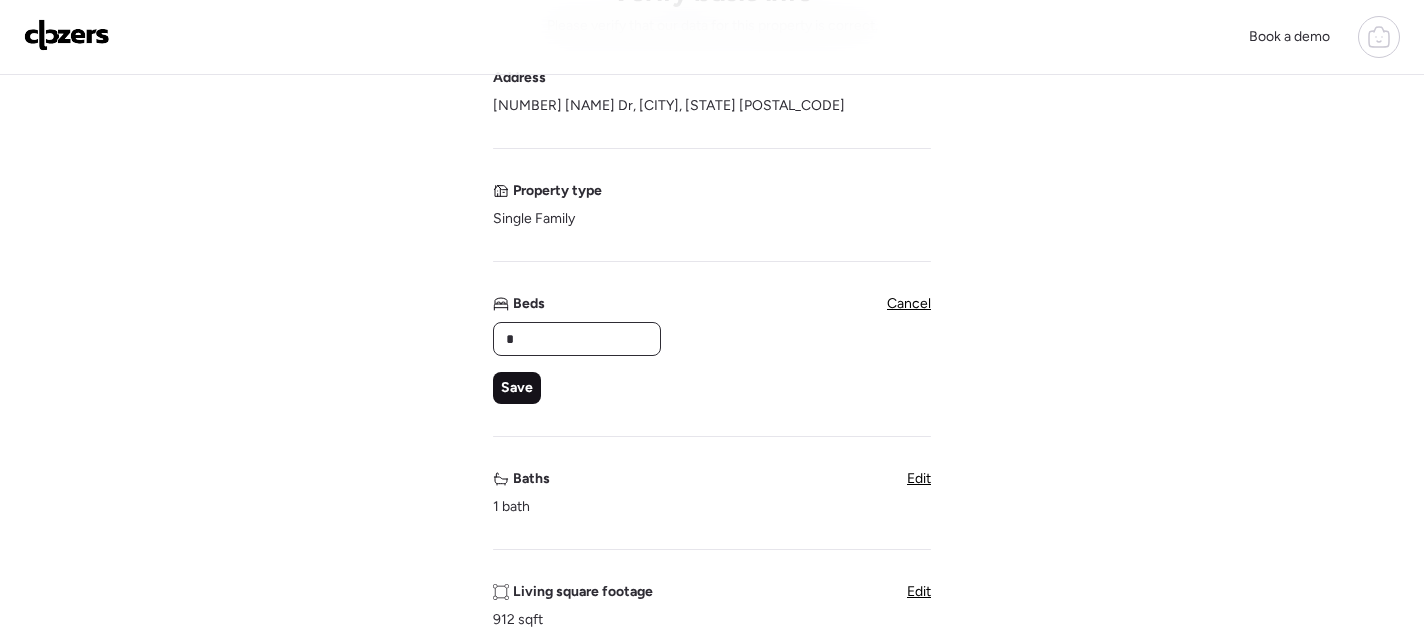 type on "*" 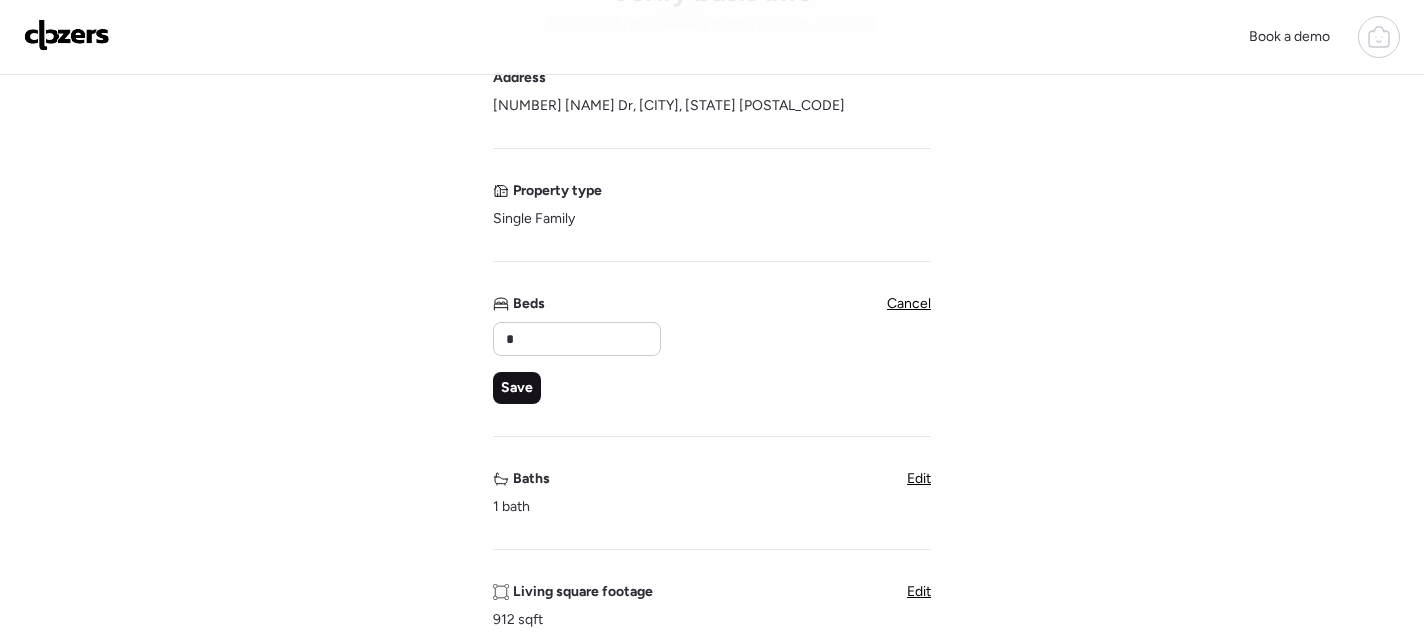 click on "Save" at bounding box center [517, 388] 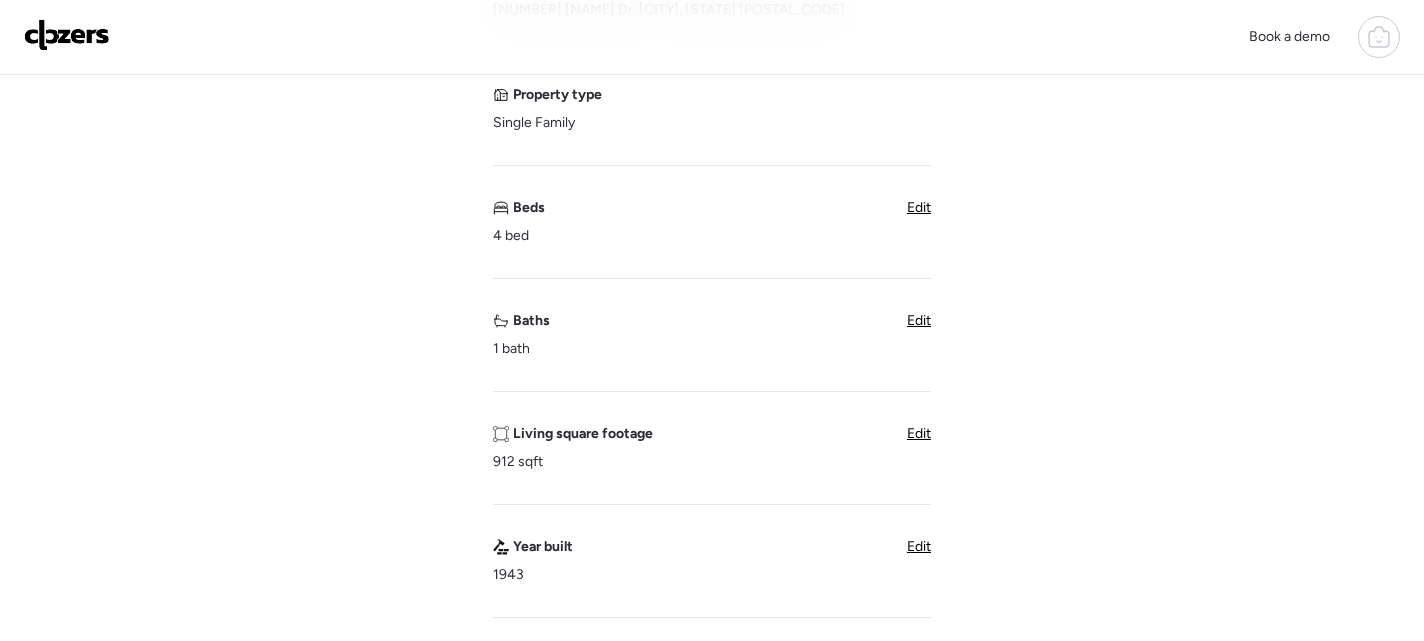 scroll, scrollTop: 568, scrollLeft: 0, axis: vertical 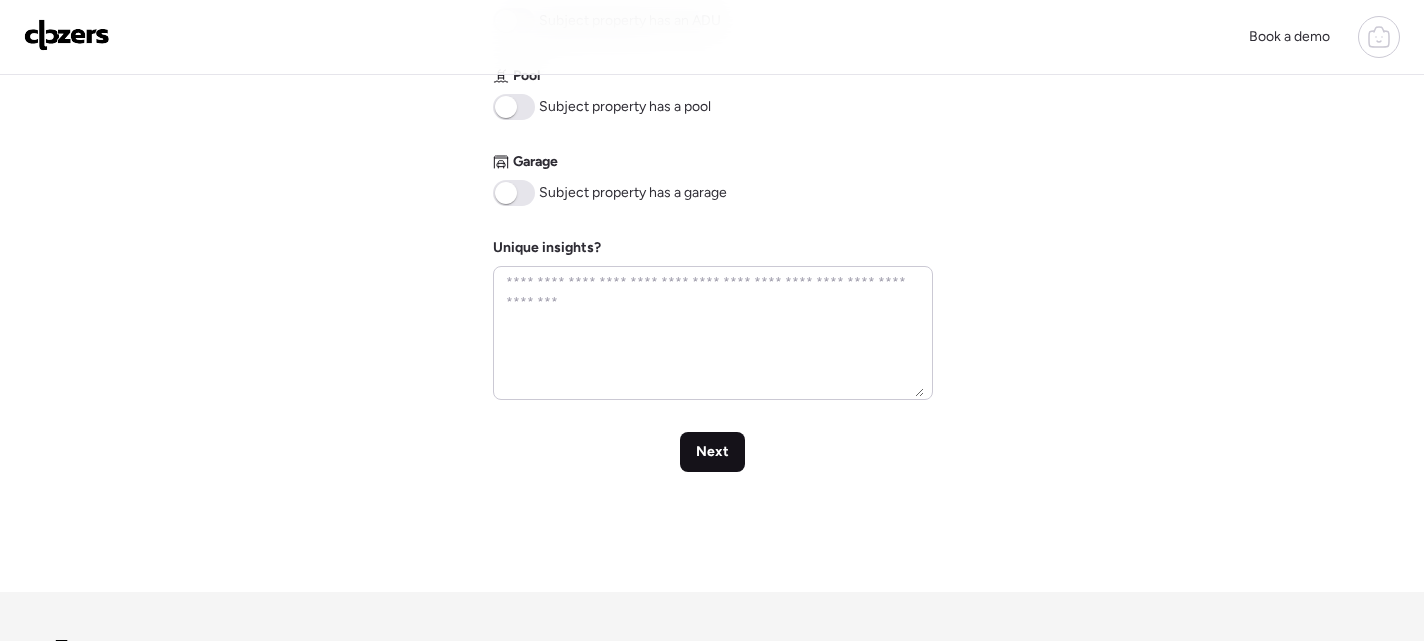 click on "Next" at bounding box center (712, 452) 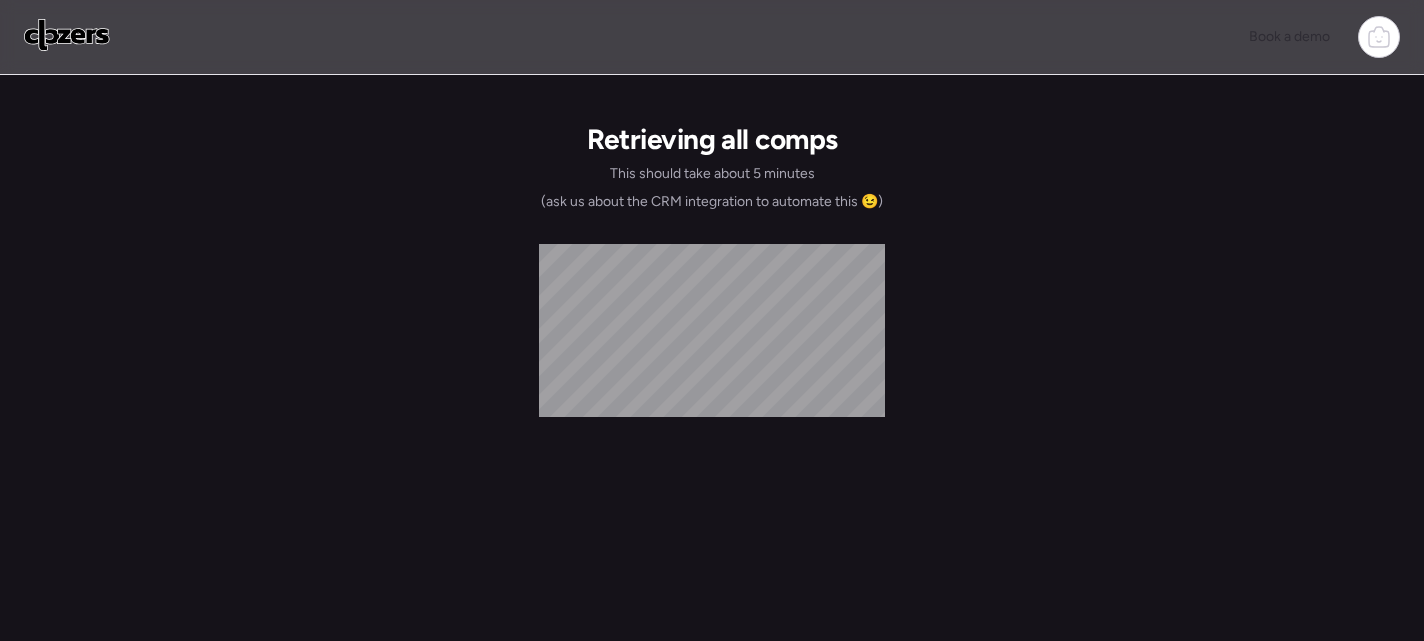 scroll, scrollTop: 0, scrollLeft: 0, axis: both 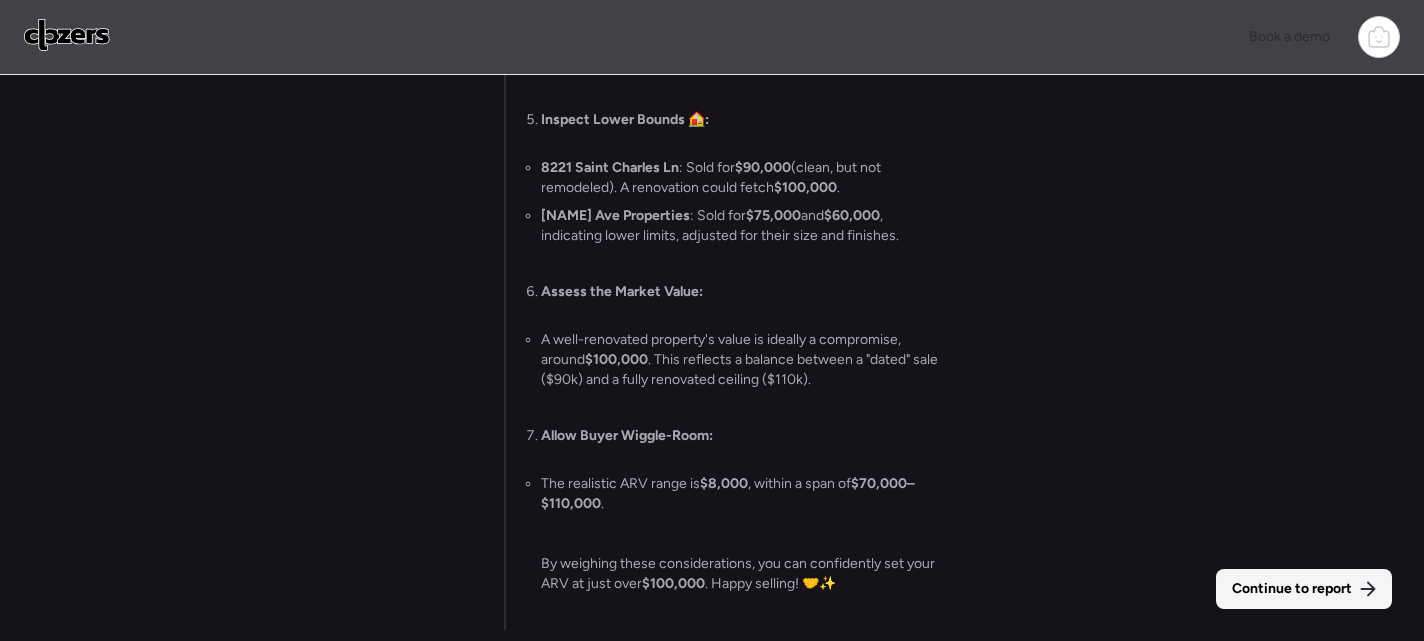 click on "Continue to report" at bounding box center [1292, 589] 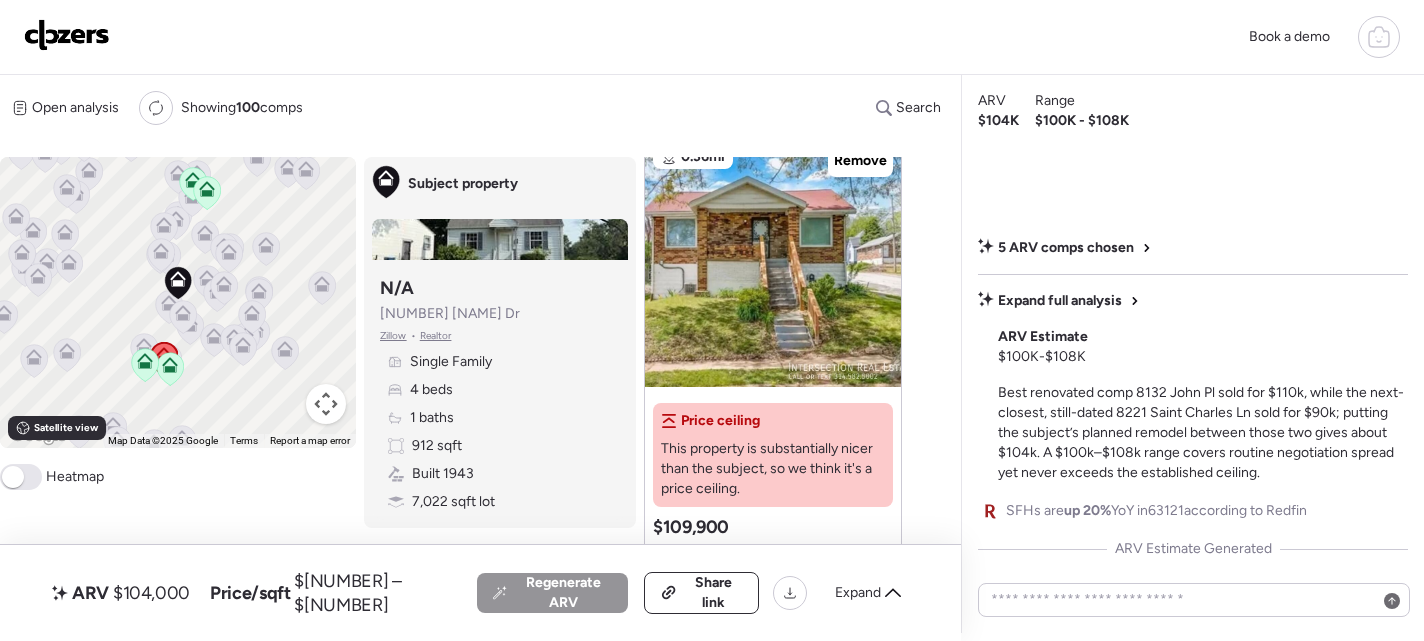 scroll, scrollTop: 0, scrollLeft: 0, axis: both 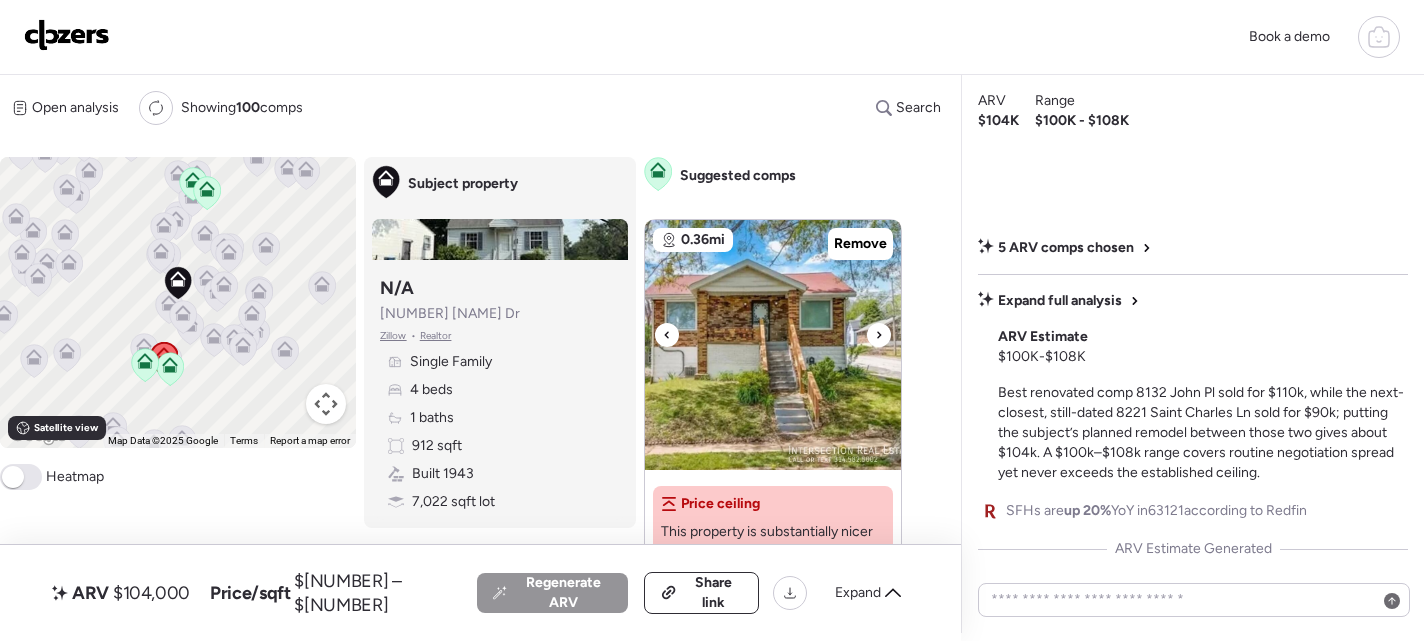 click 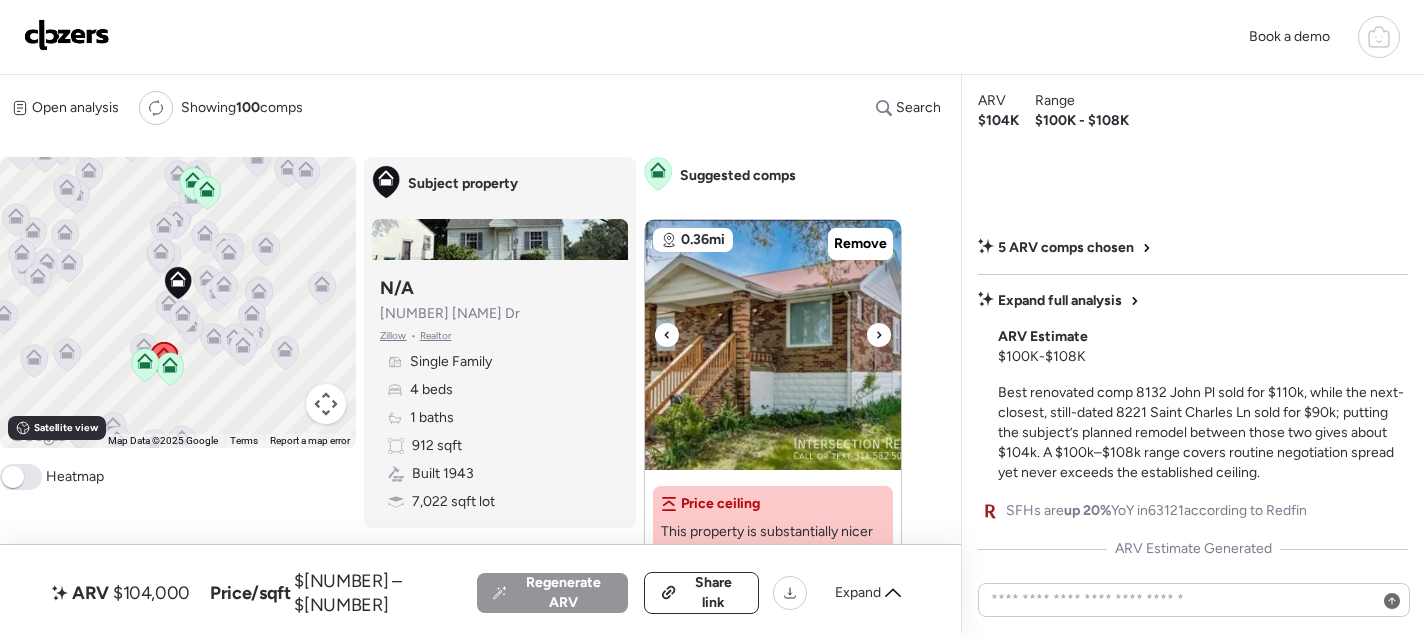 click 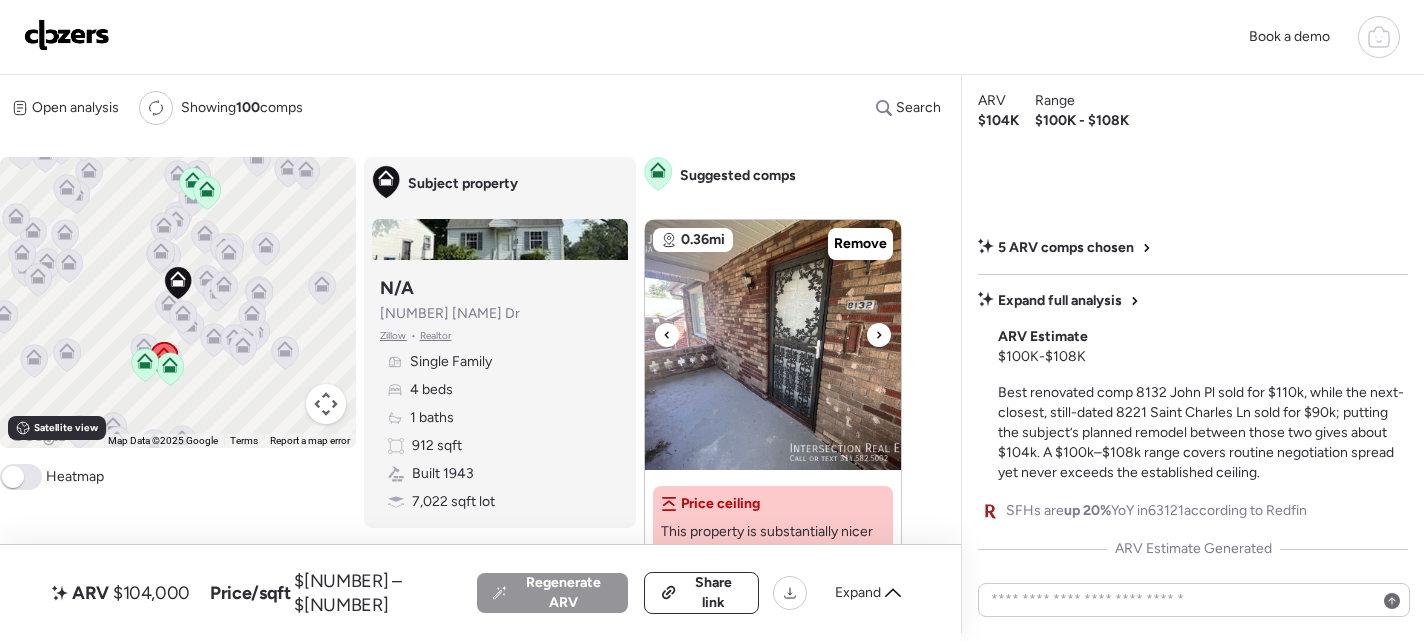 click 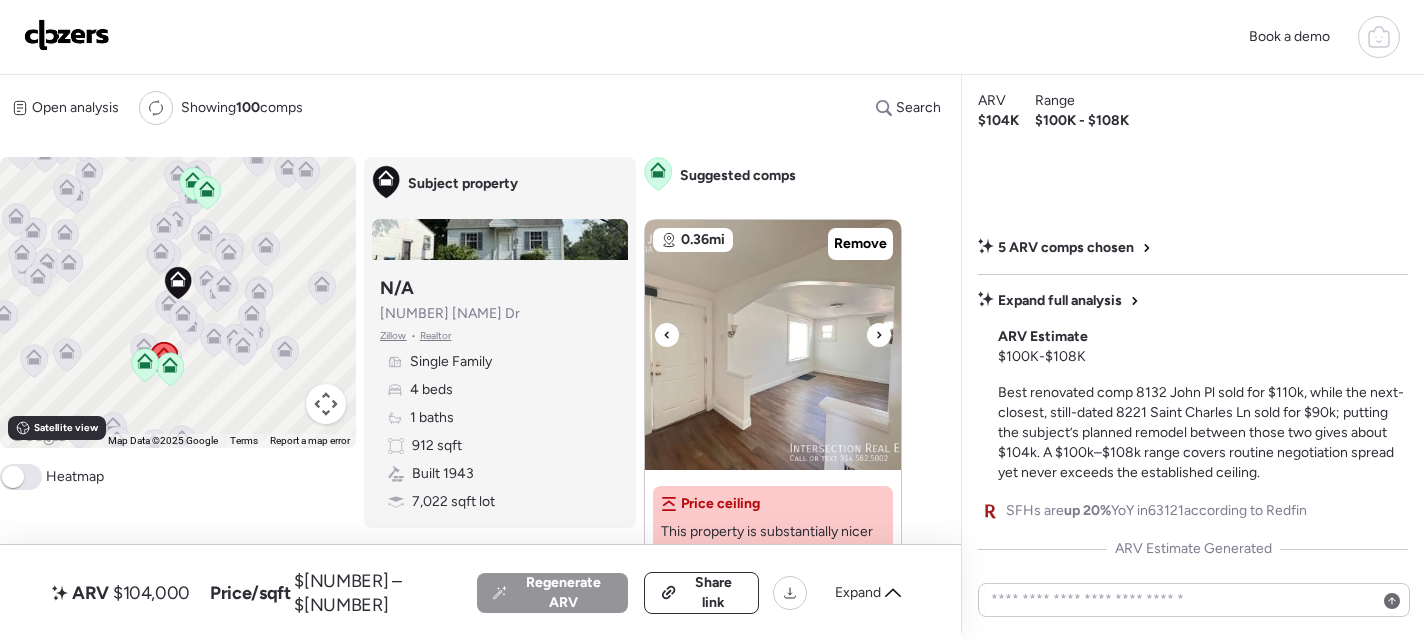 click 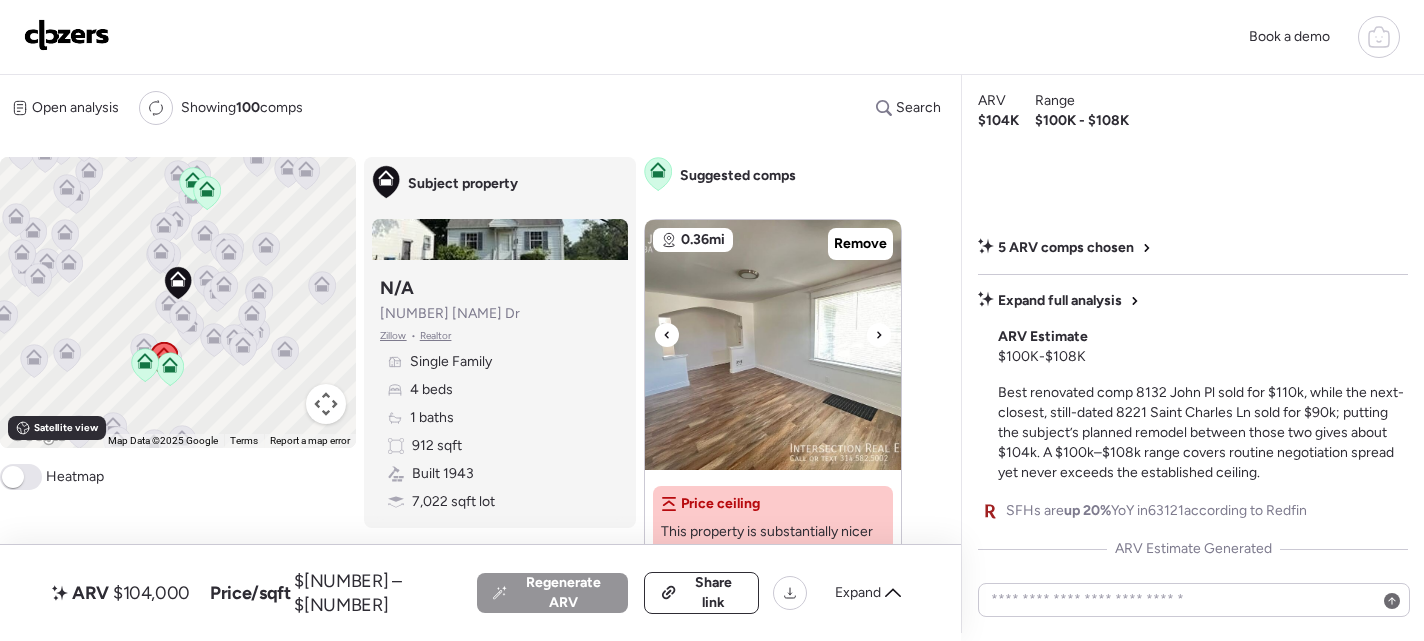 click 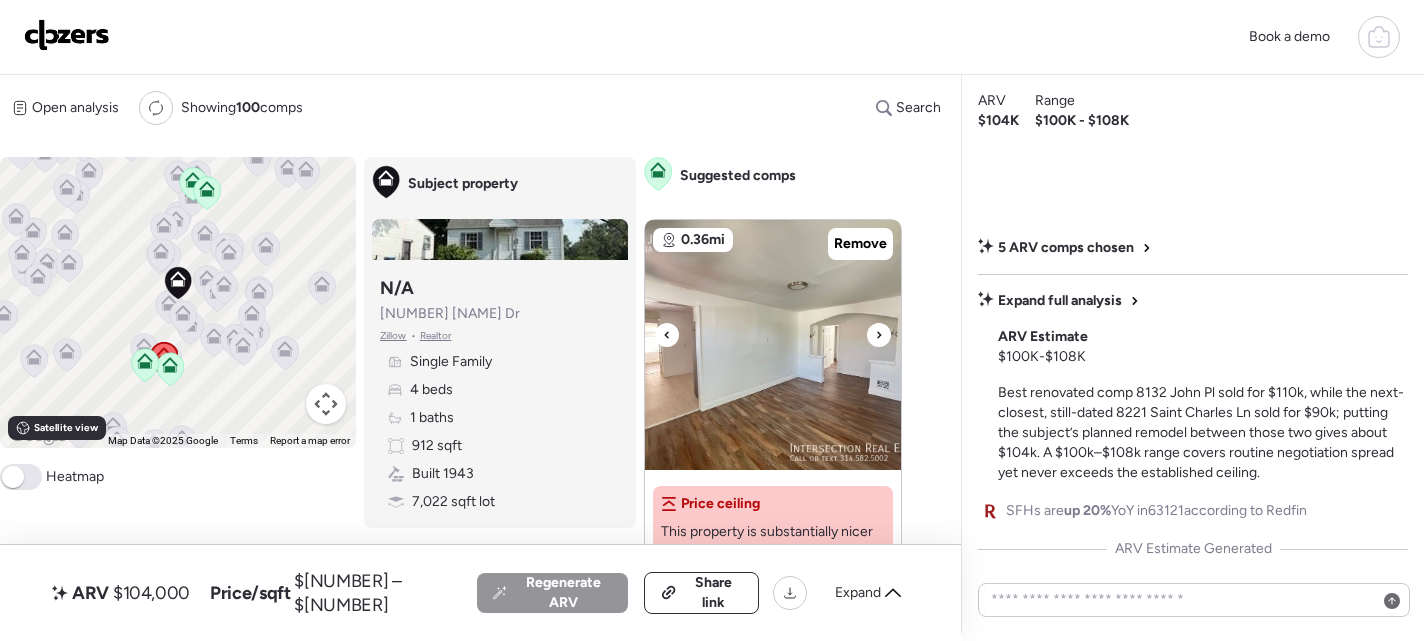 click 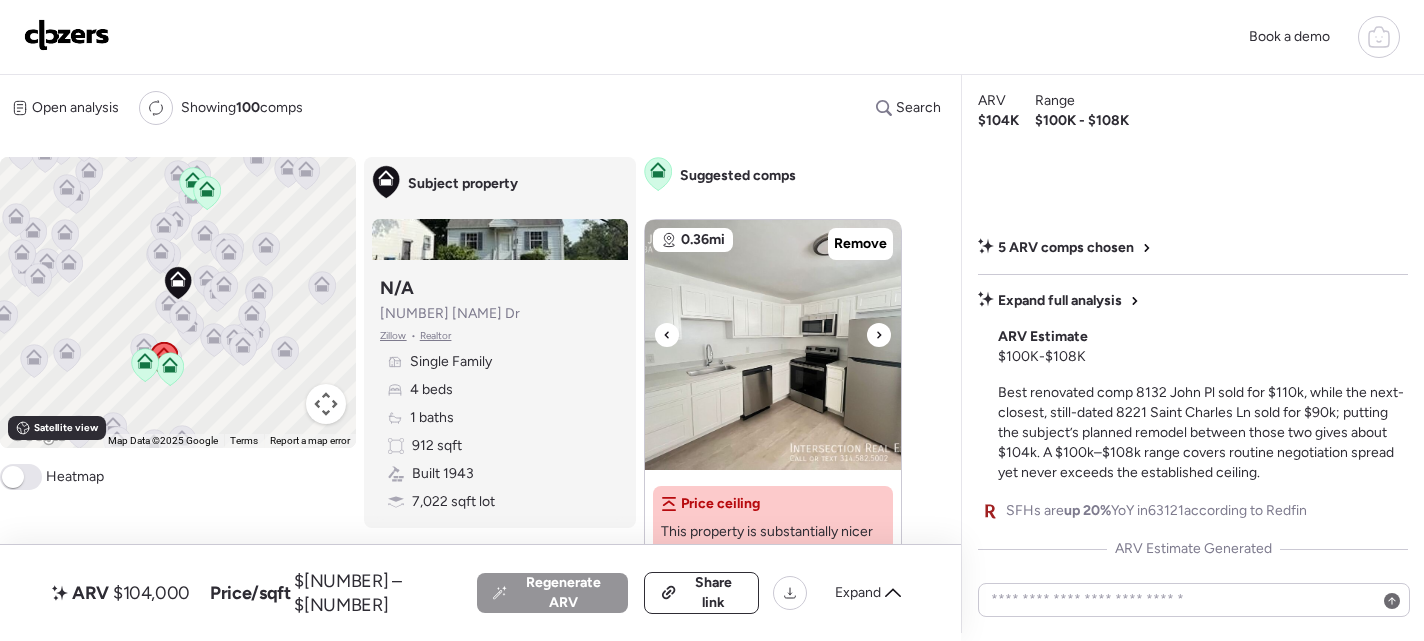 click 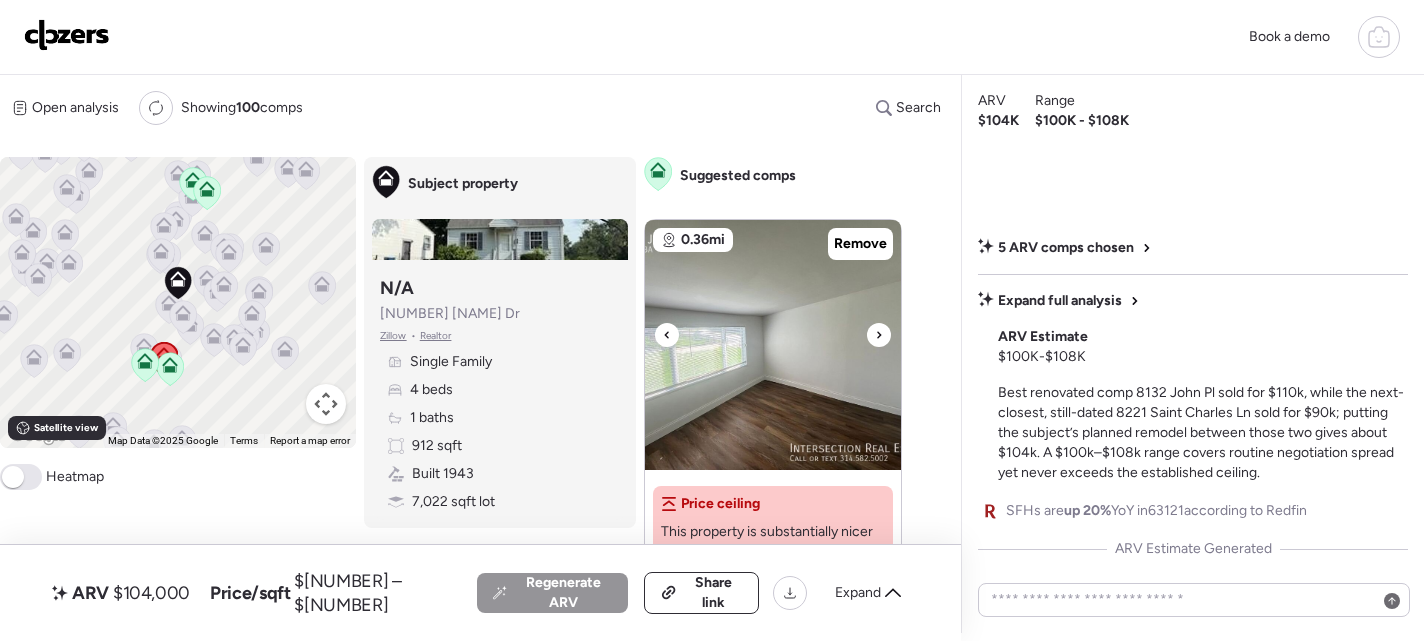 click 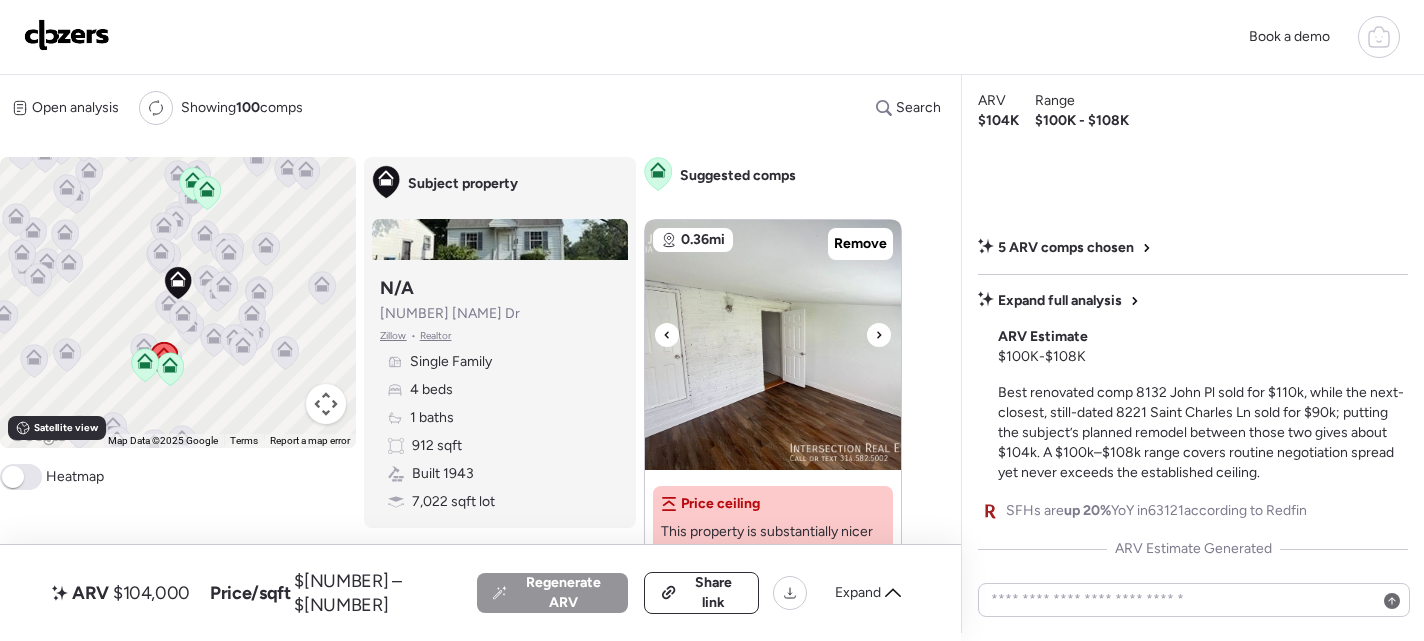 click 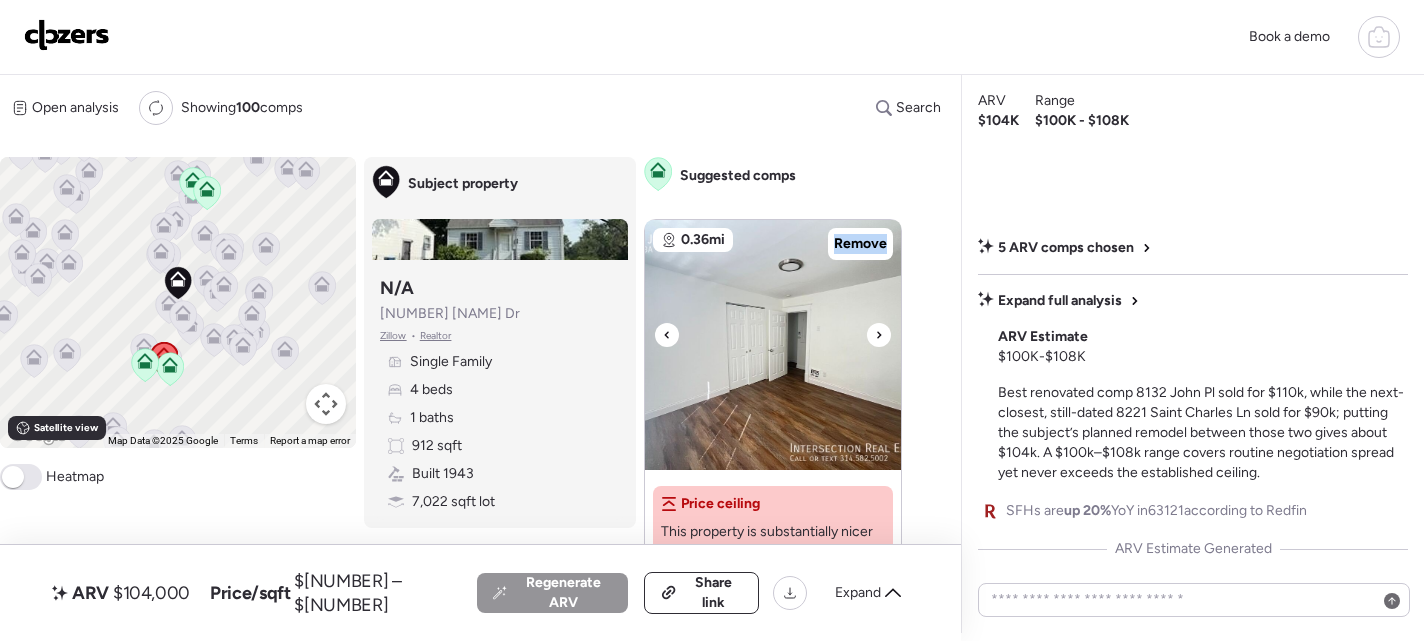 click 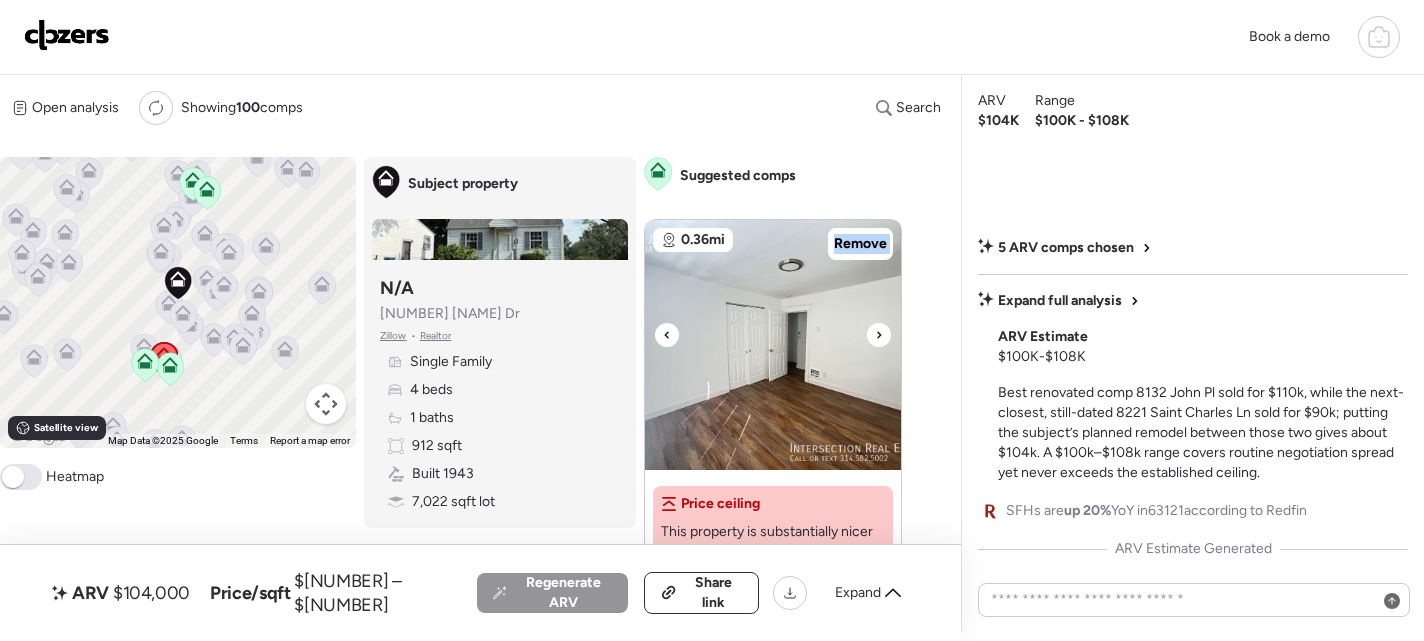 click 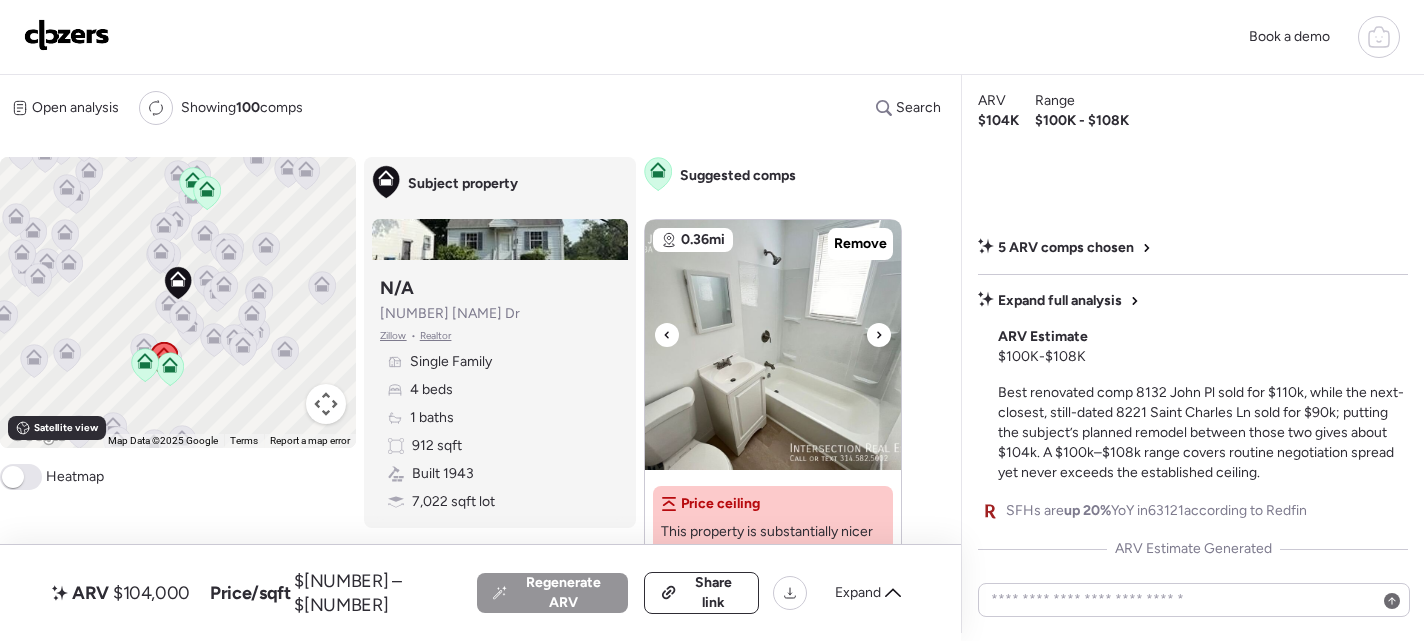 click 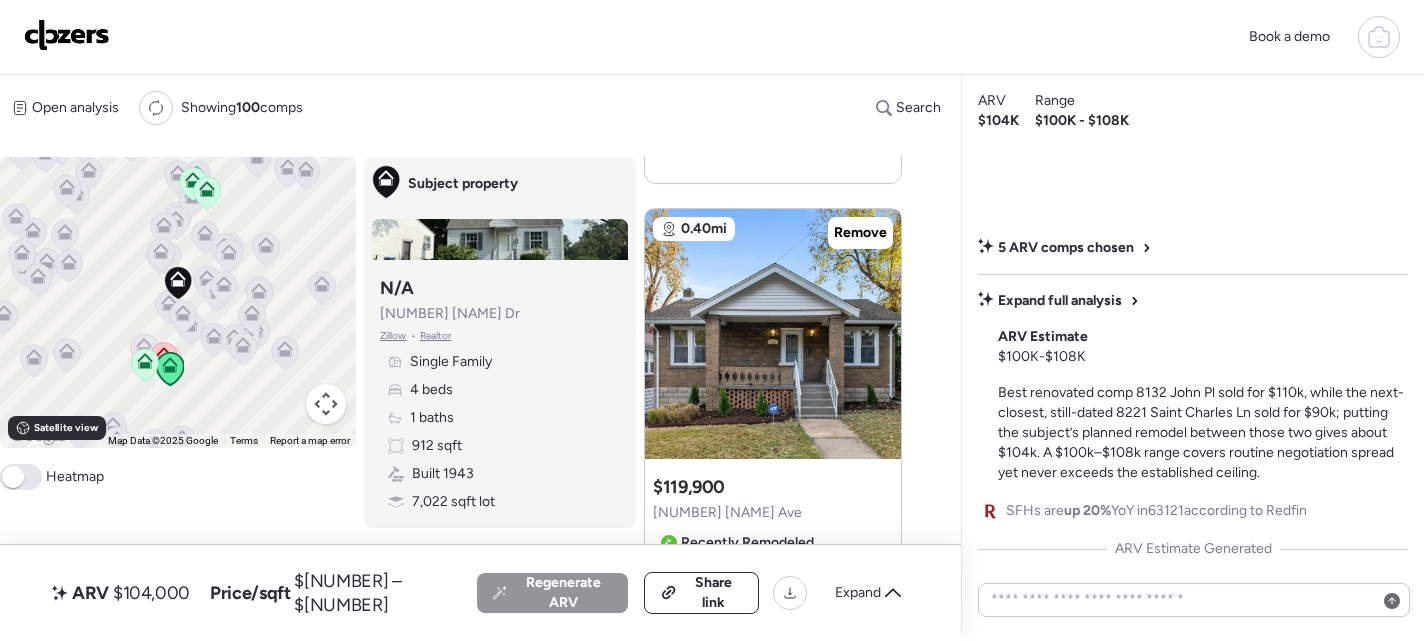scroll, scrollTop: 1637, scrollLeft: 0, axis: vertical 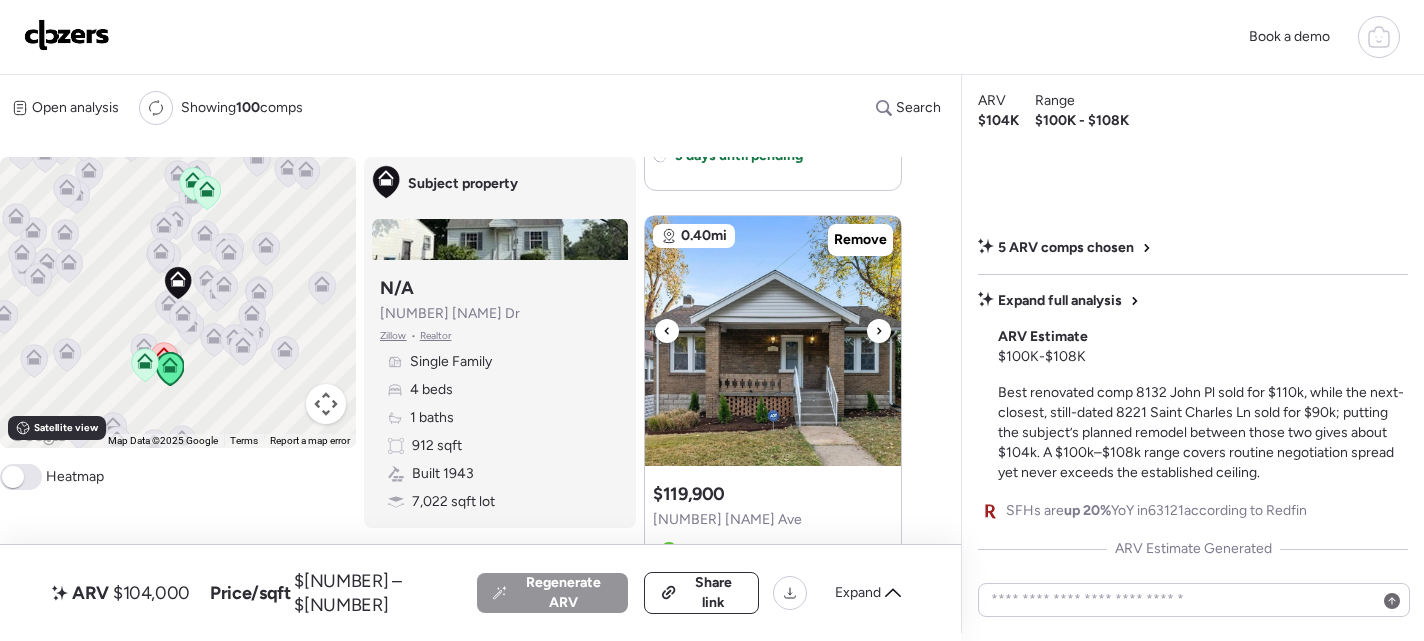 click 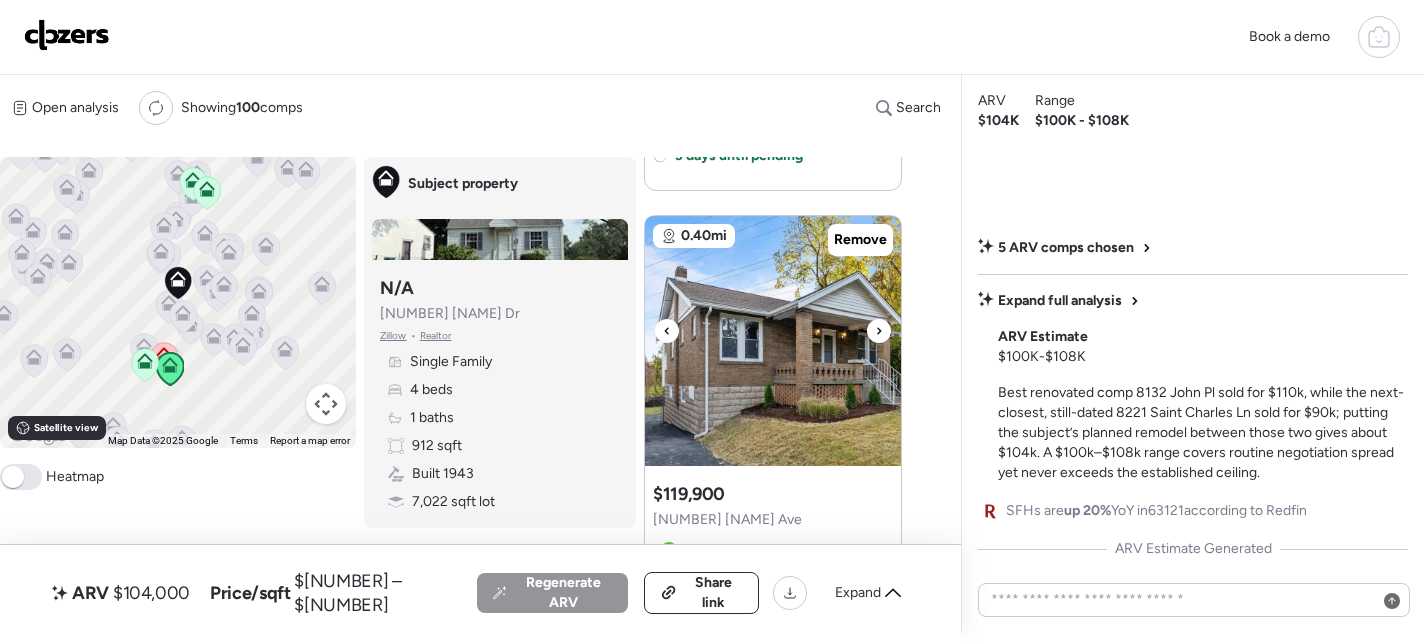 click 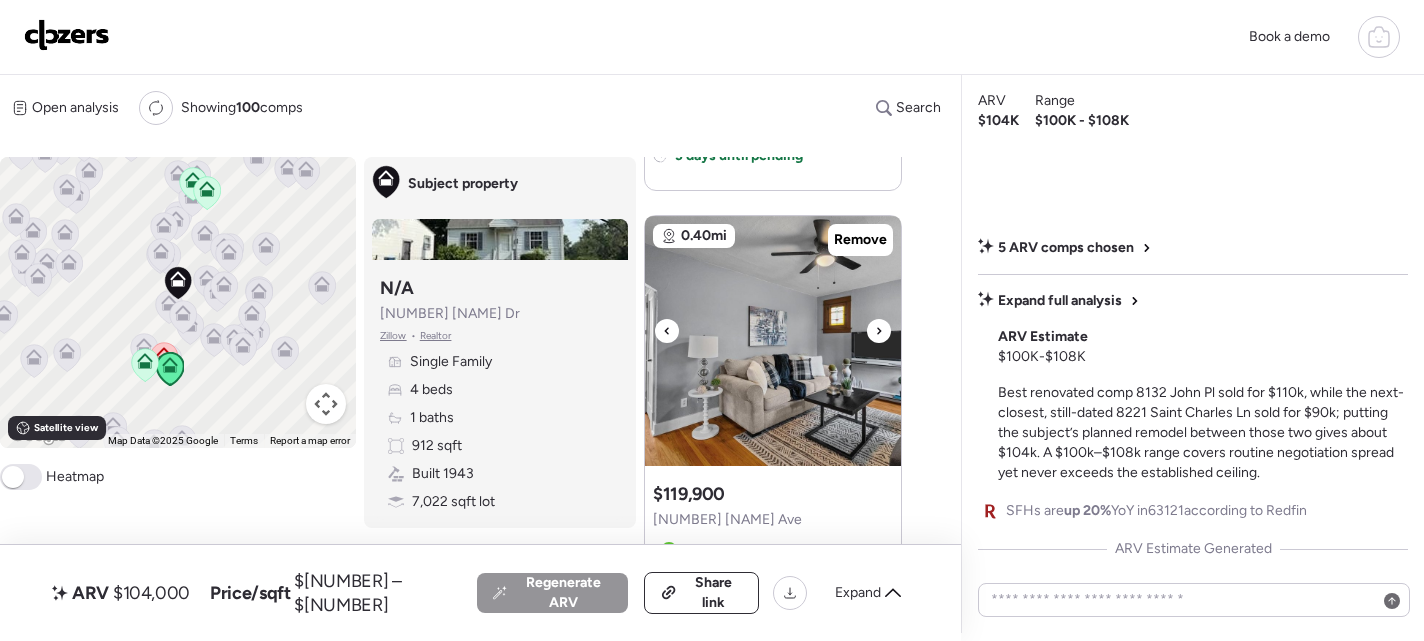 click 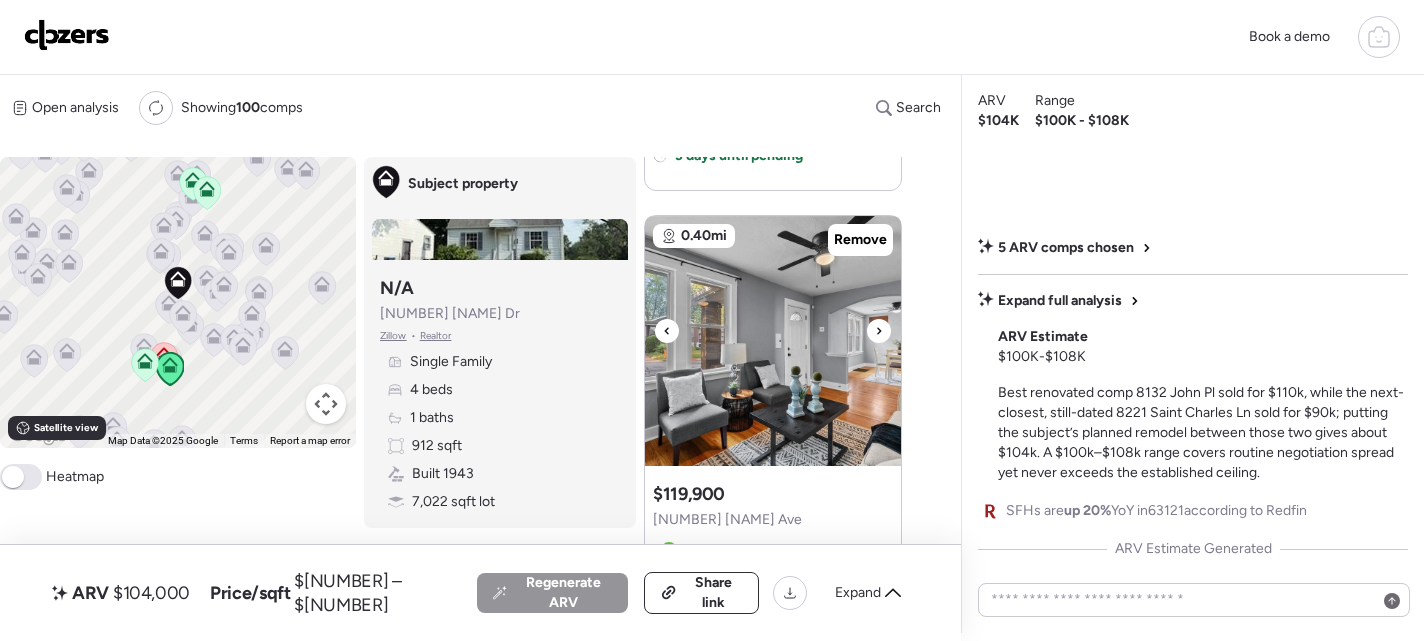 click 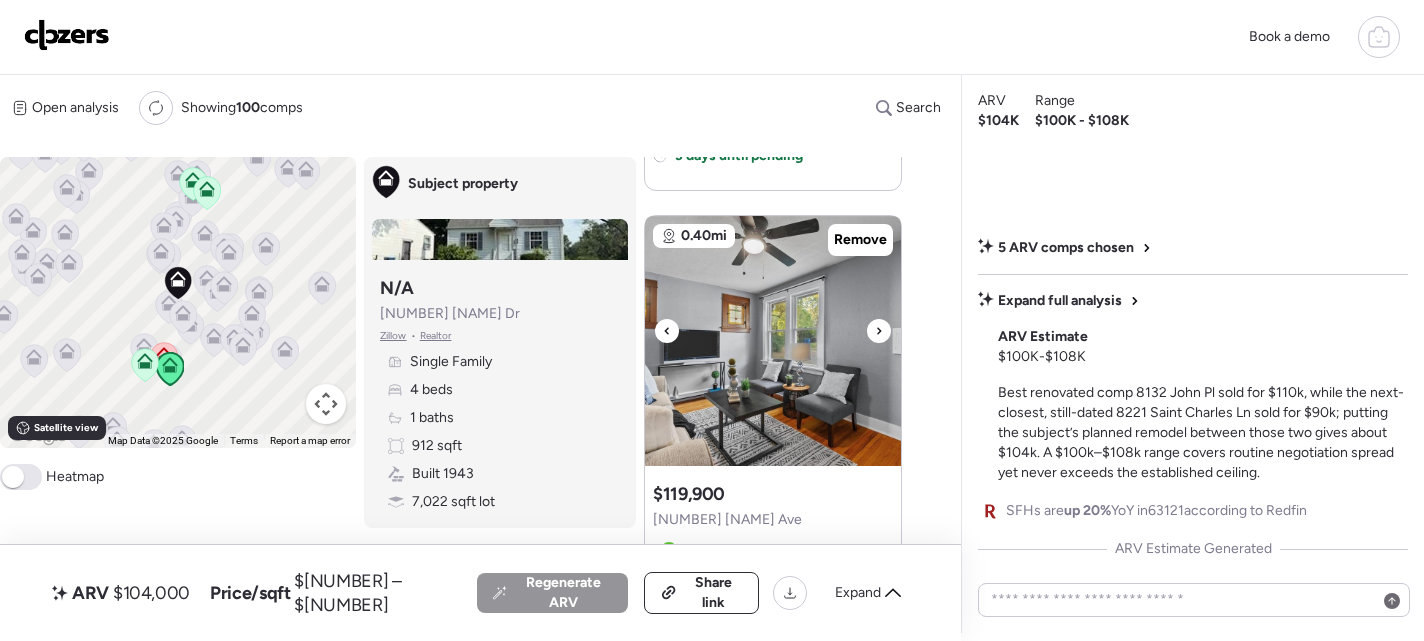 click 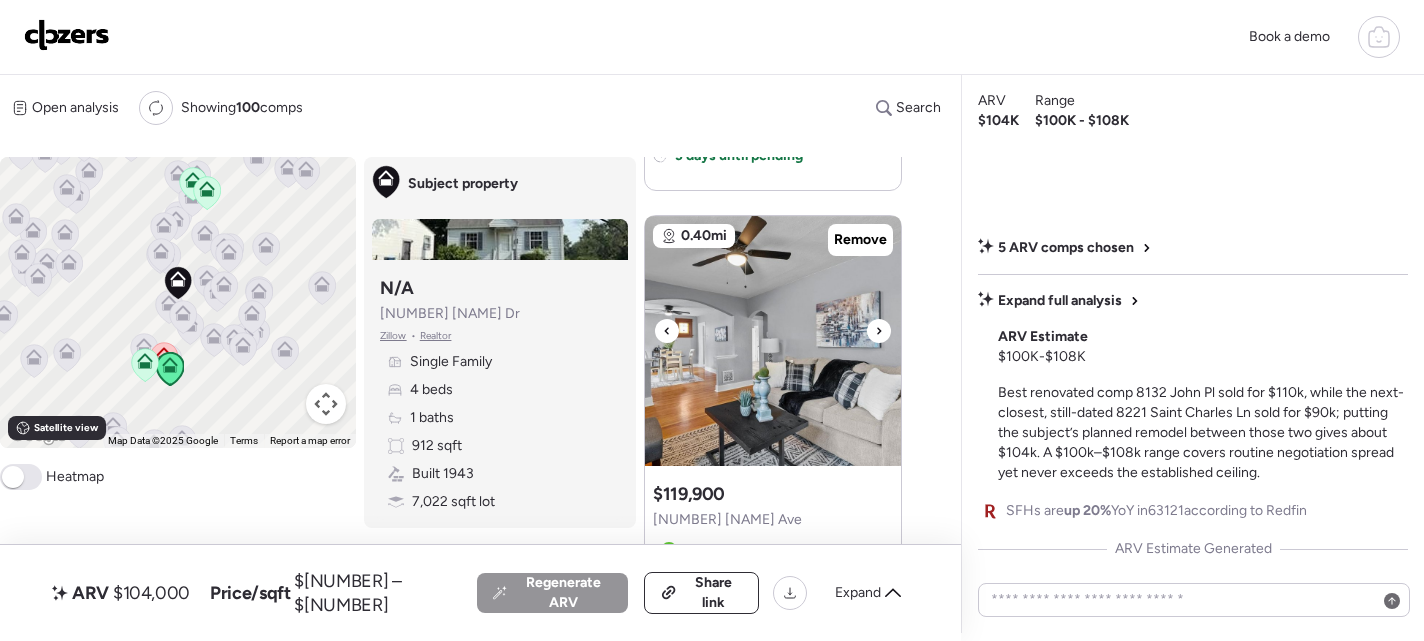 click 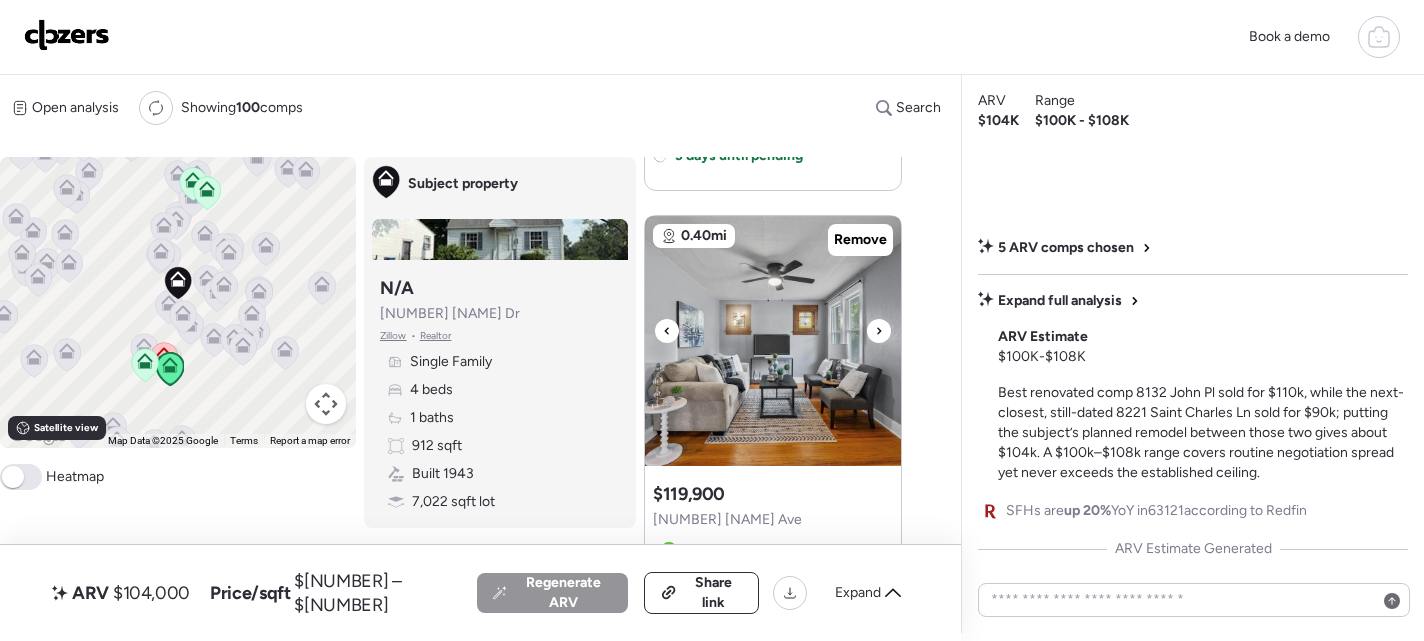 click 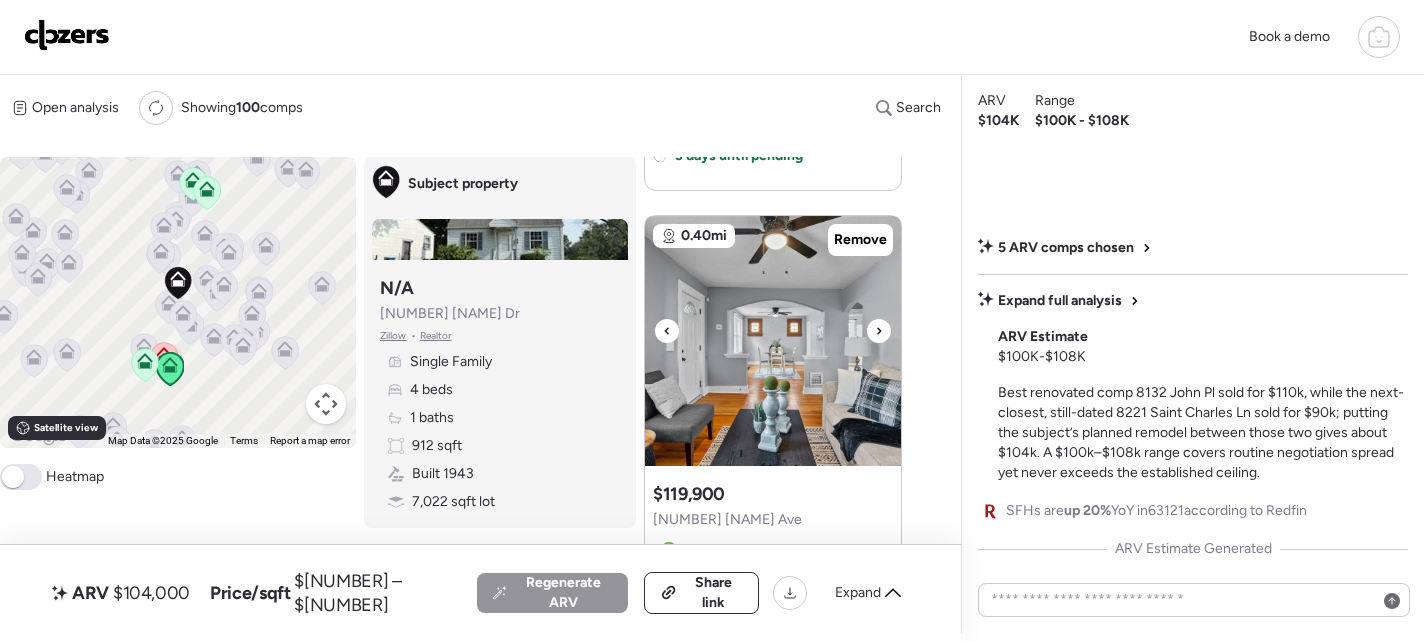 click 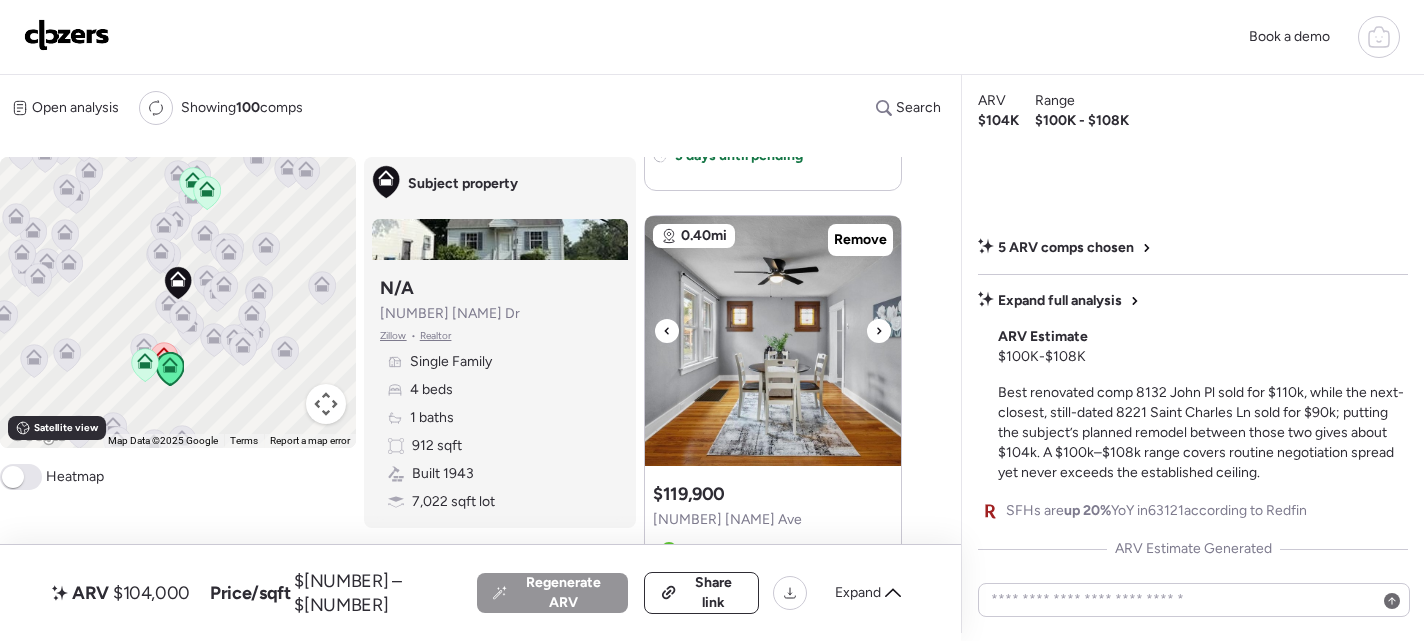 click 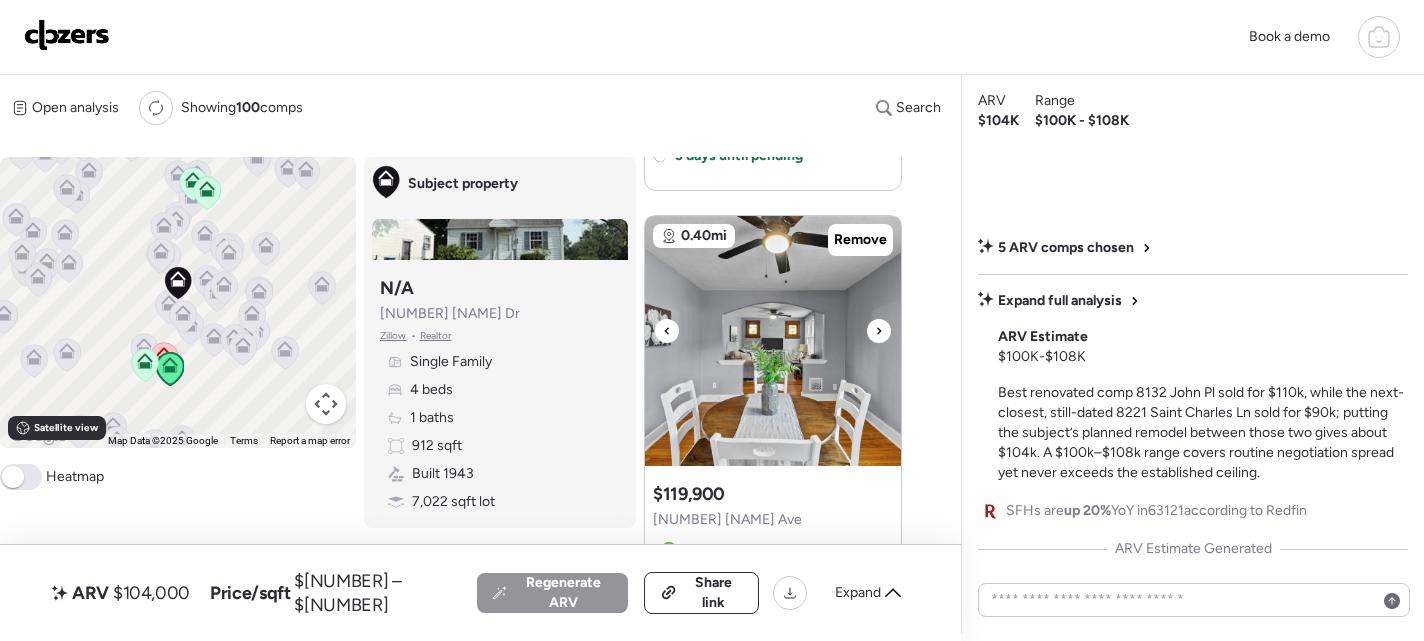 click 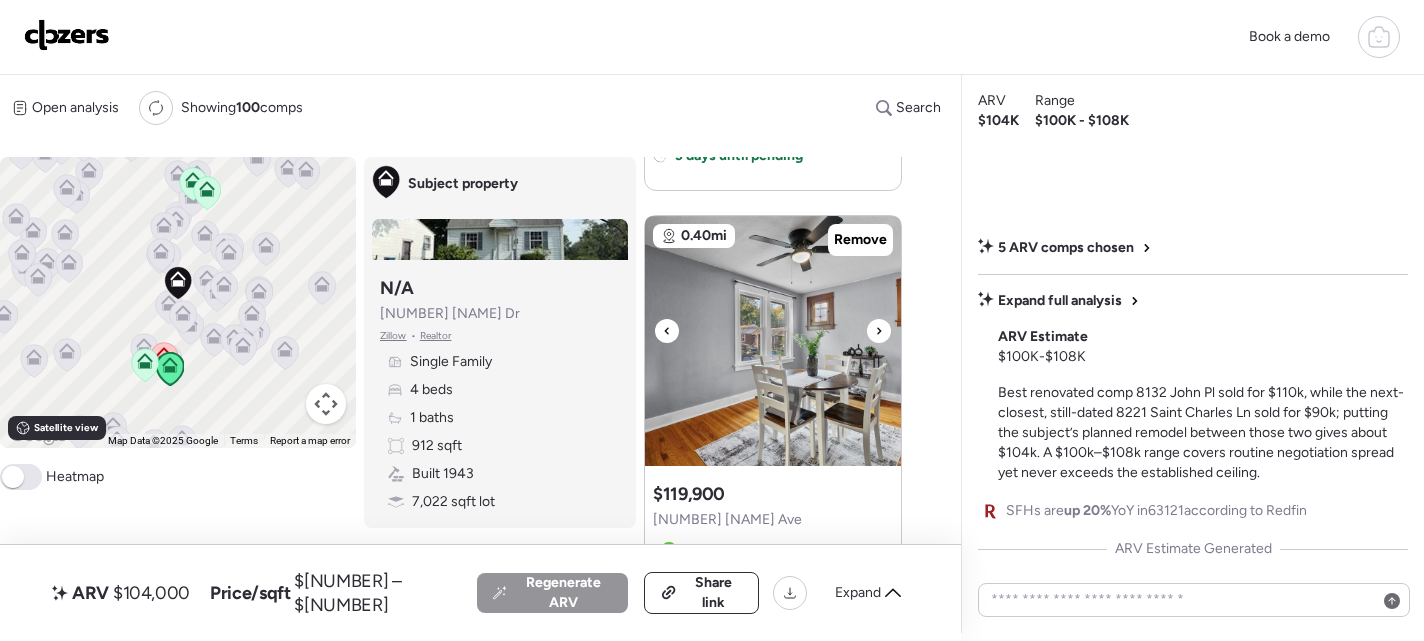click 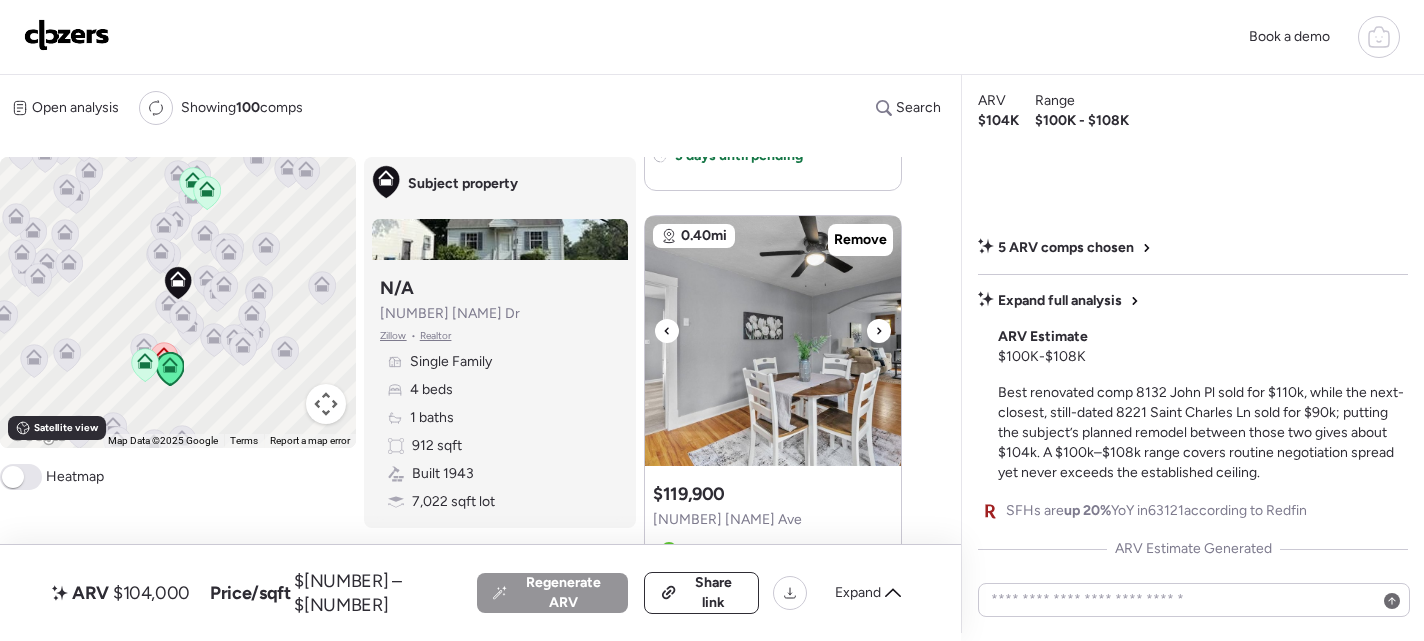 click 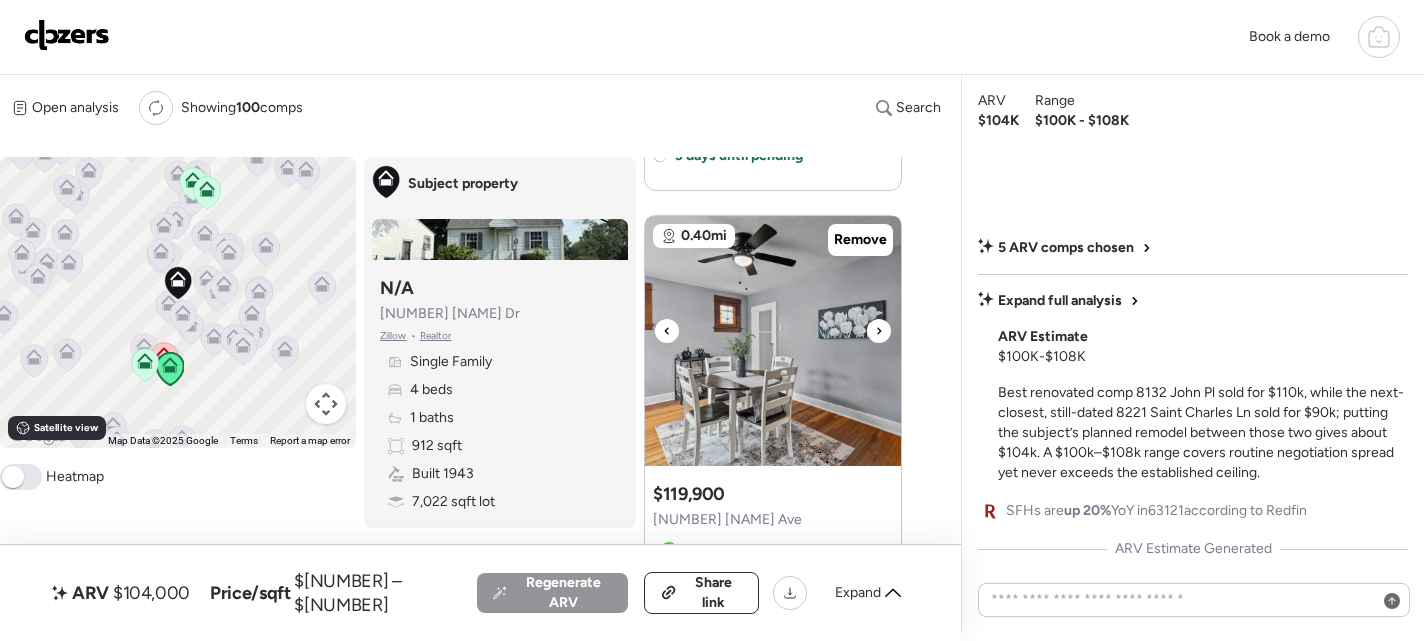 click 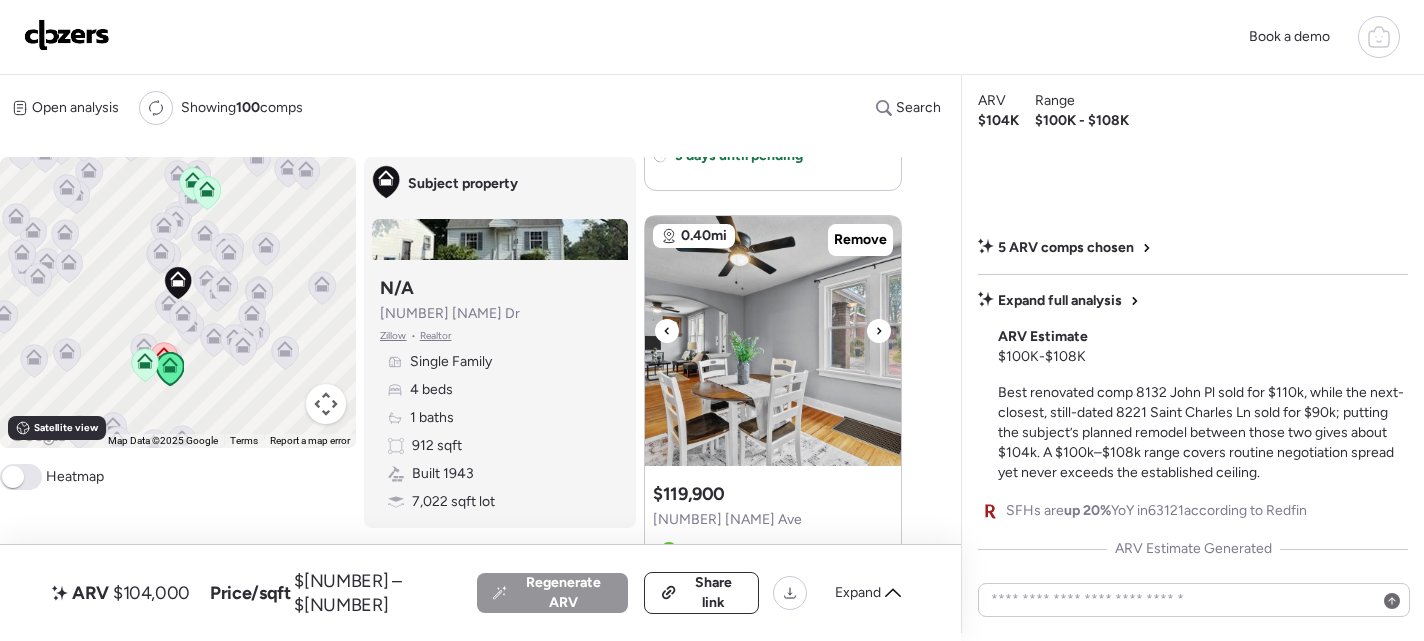 click 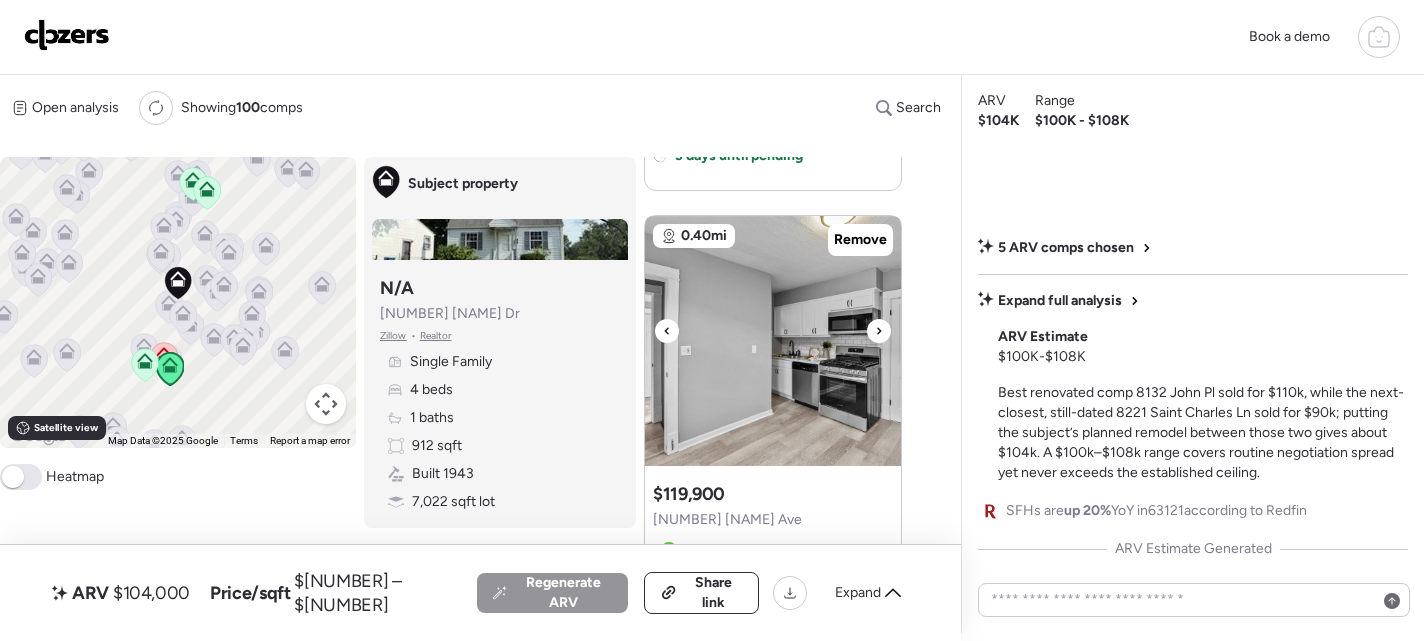 click 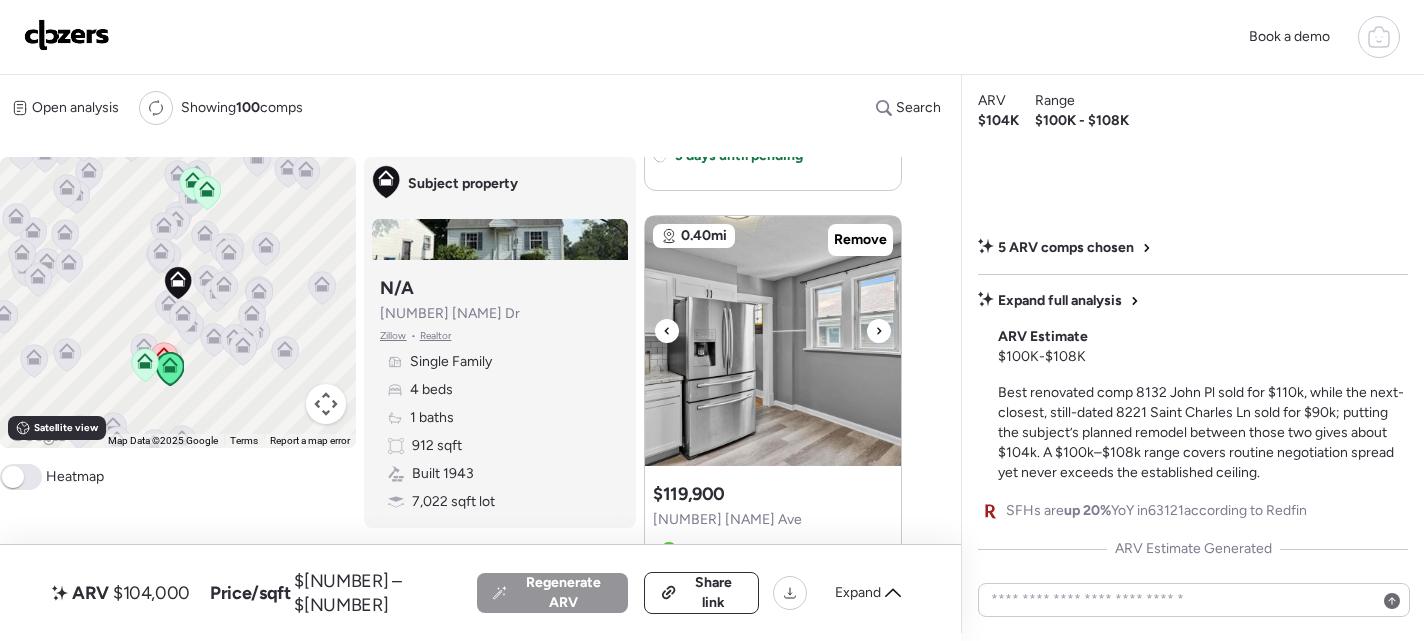 click 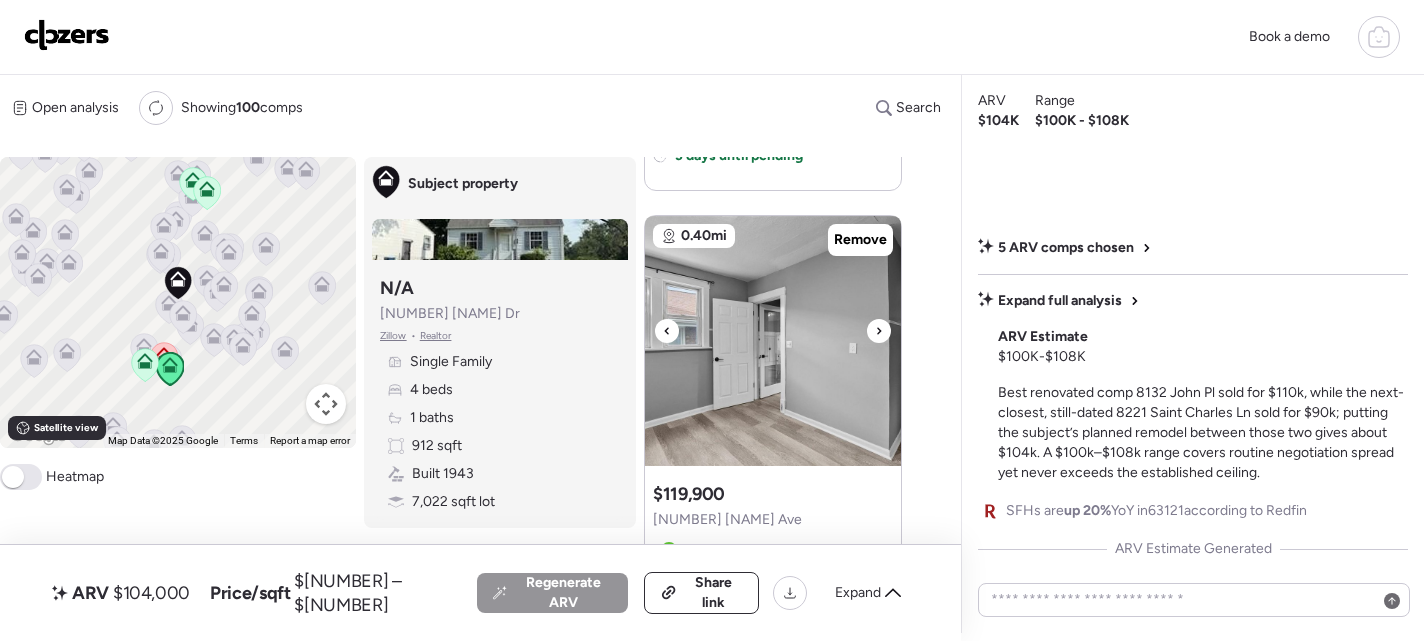click 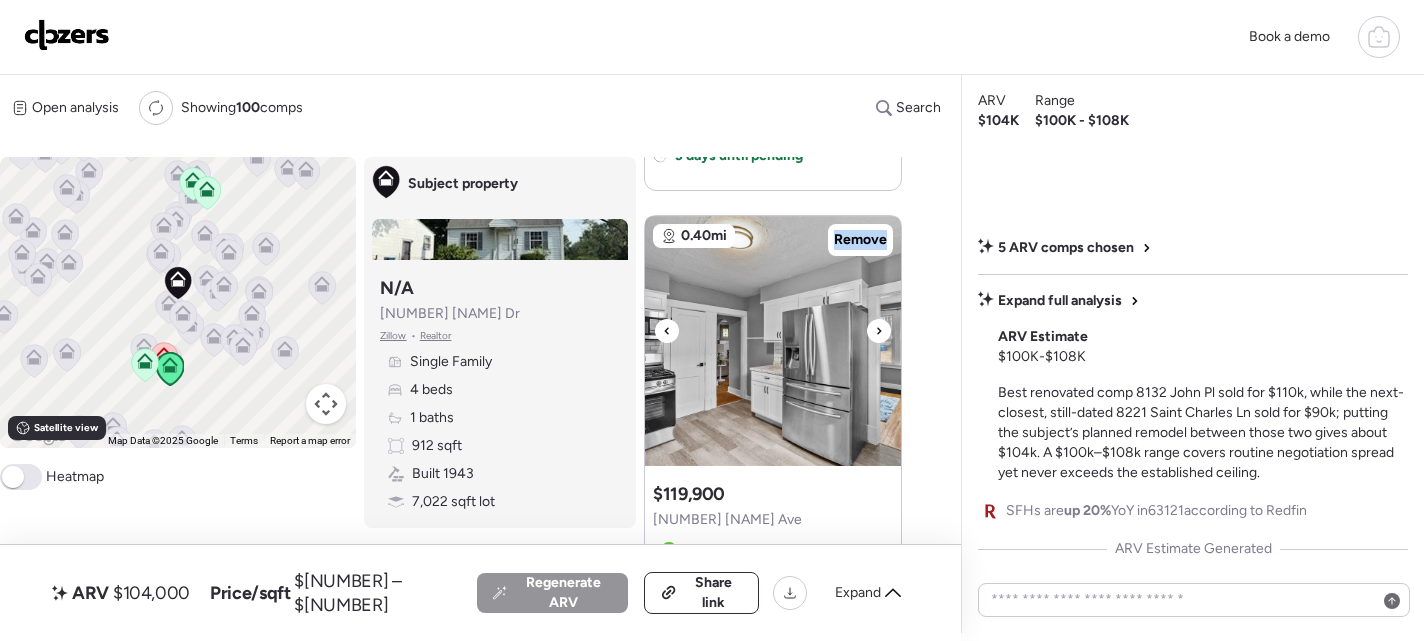 click 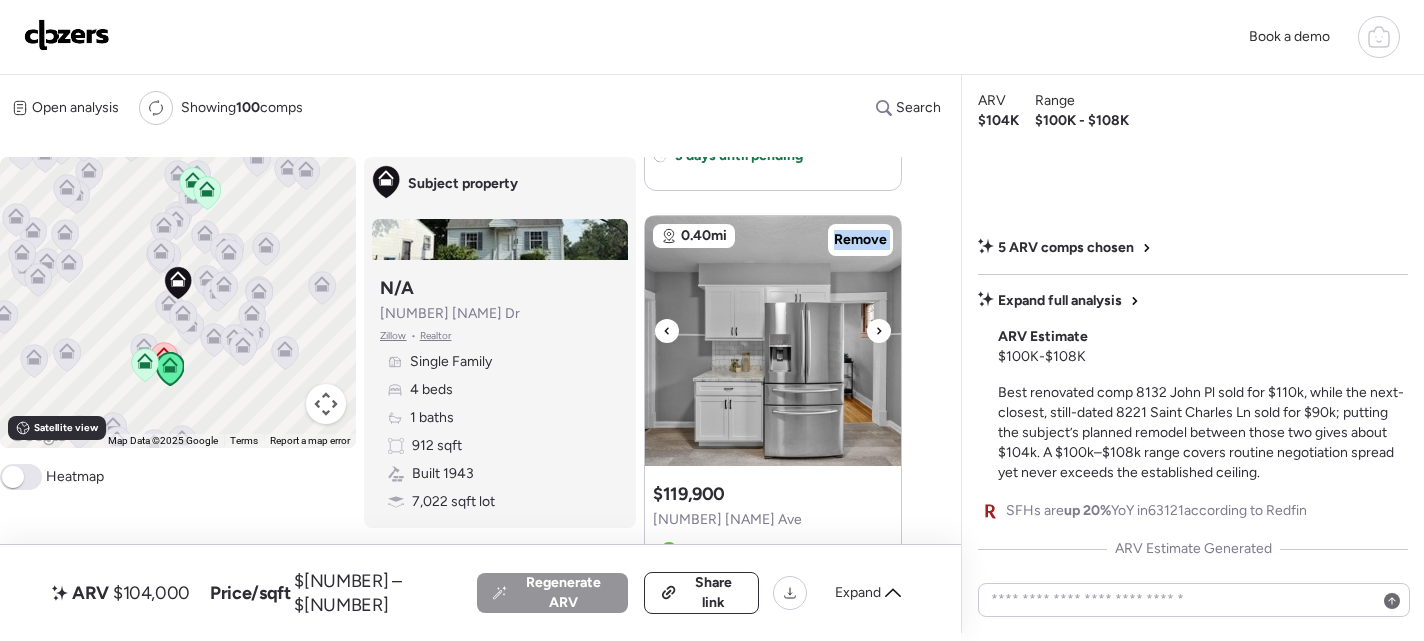 click 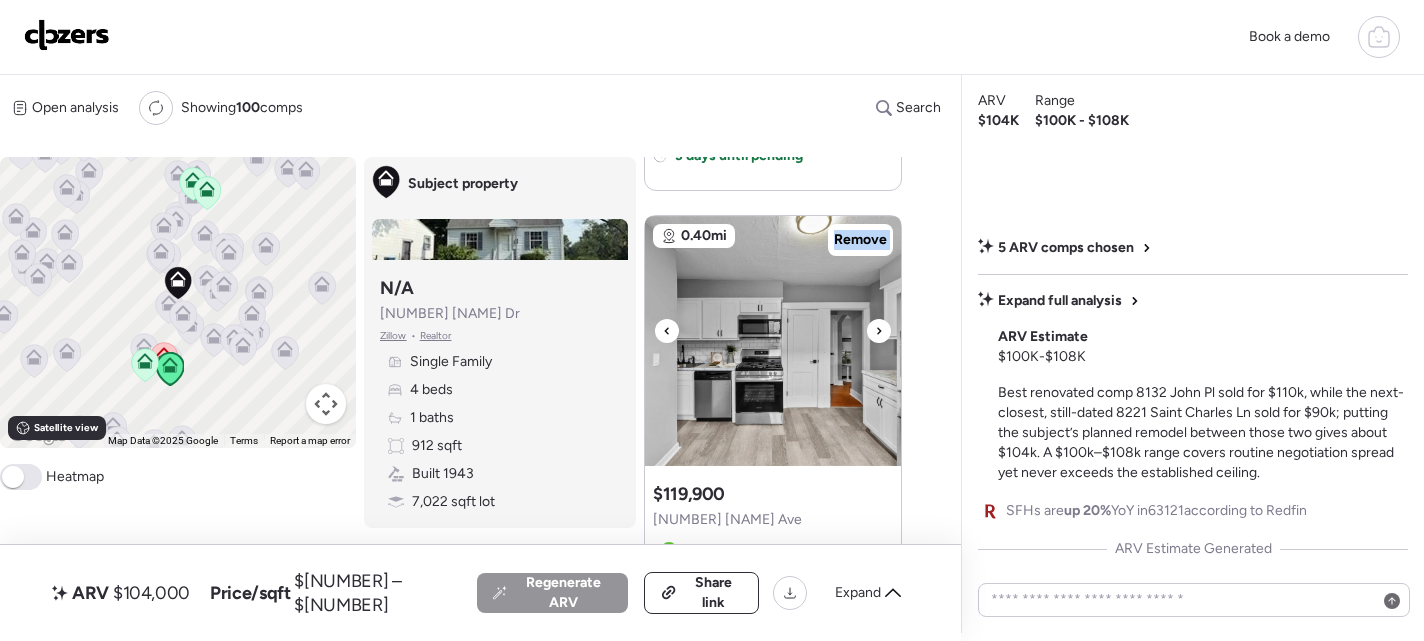 click 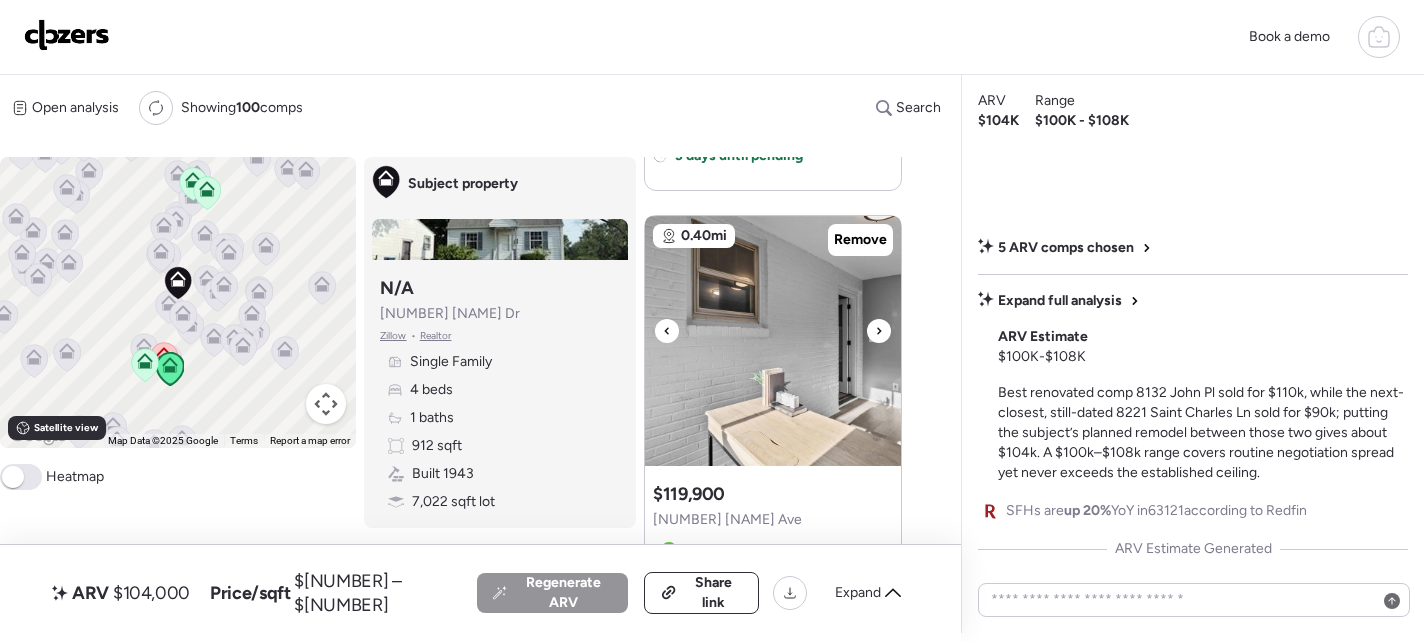 click 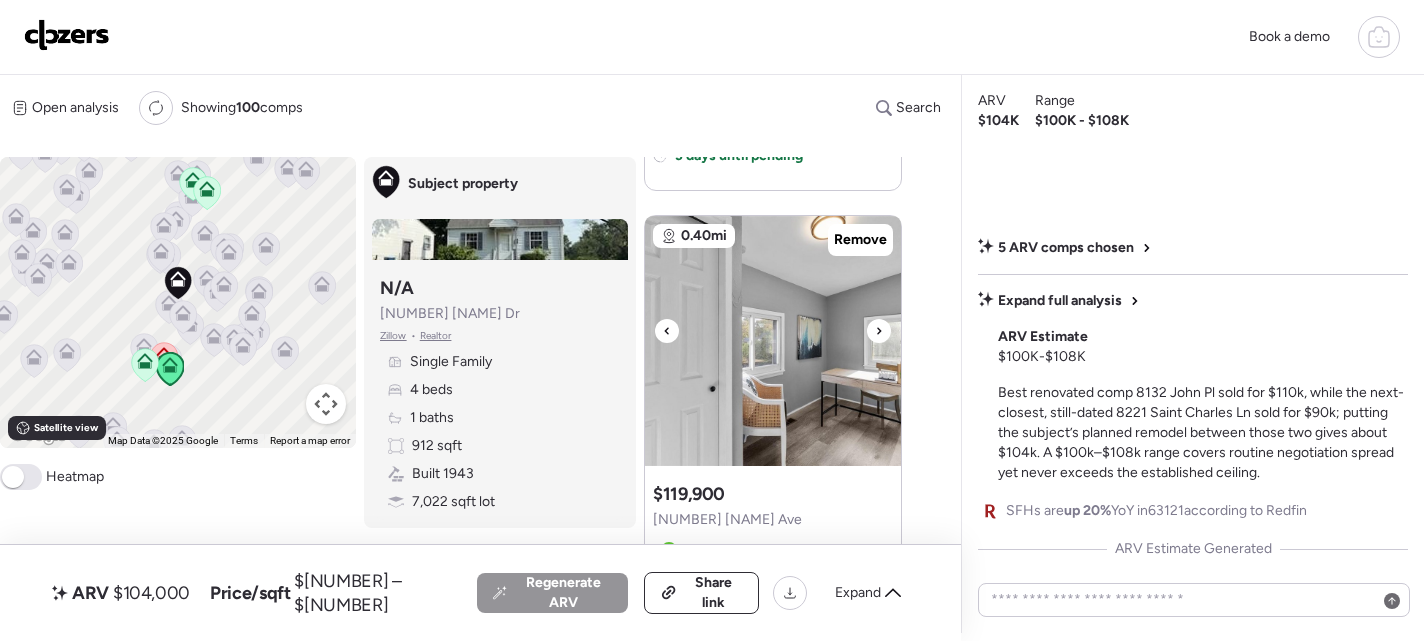 click 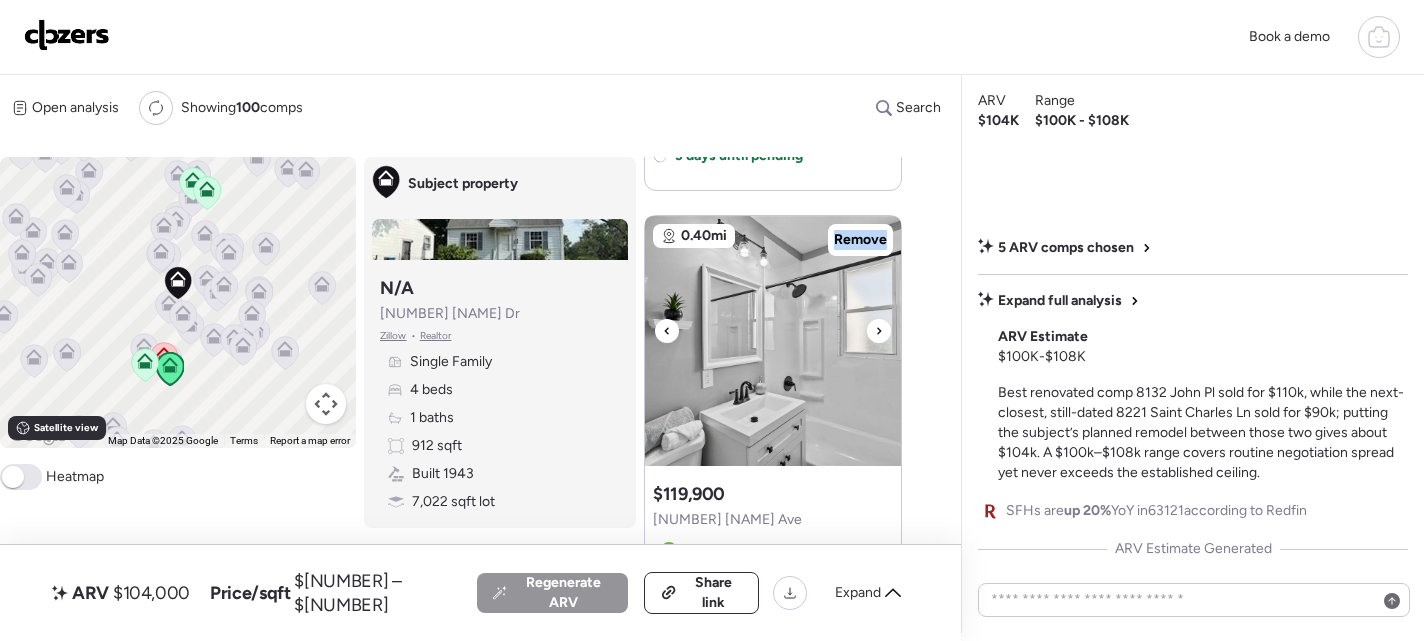 click 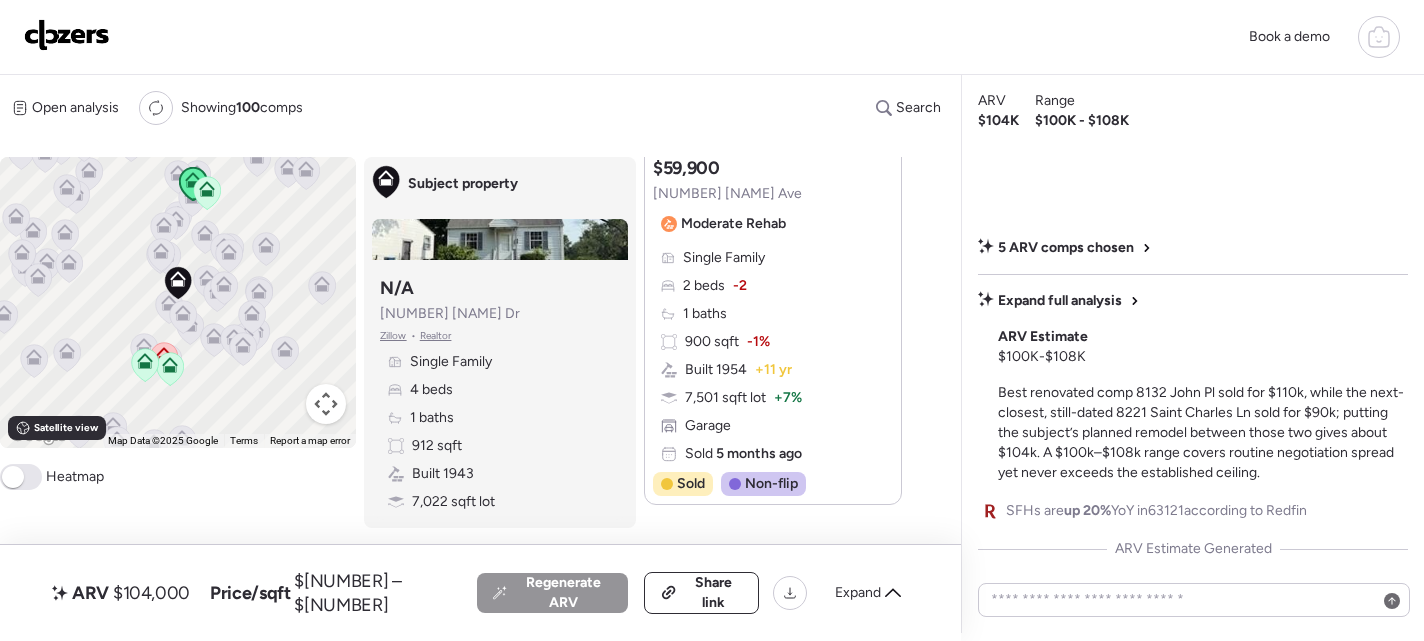 scroll, scrollTop: 3374, scrollLeft: 0, axis: vertical 